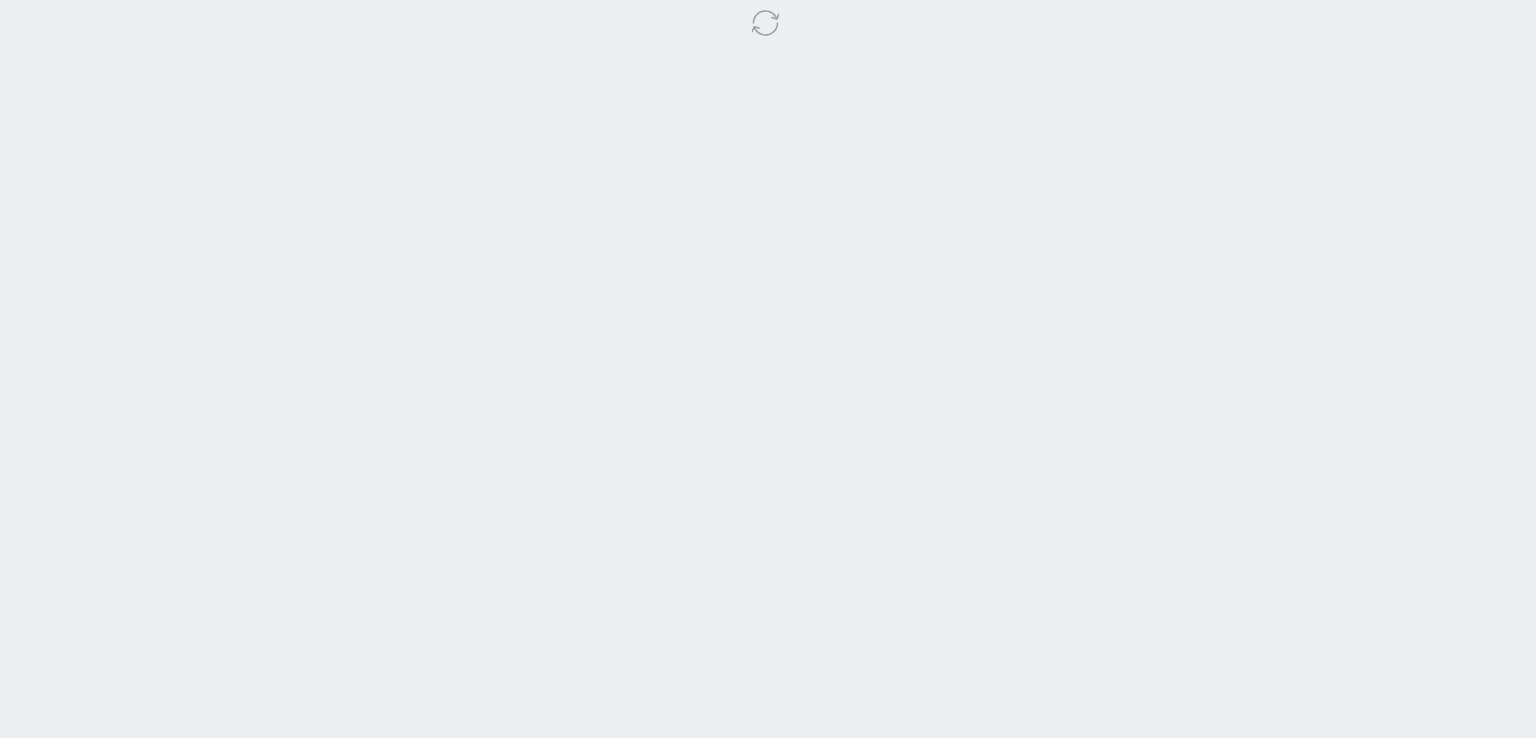 scroll, scrollTop: 0, scrollLeft: 0, axis: both 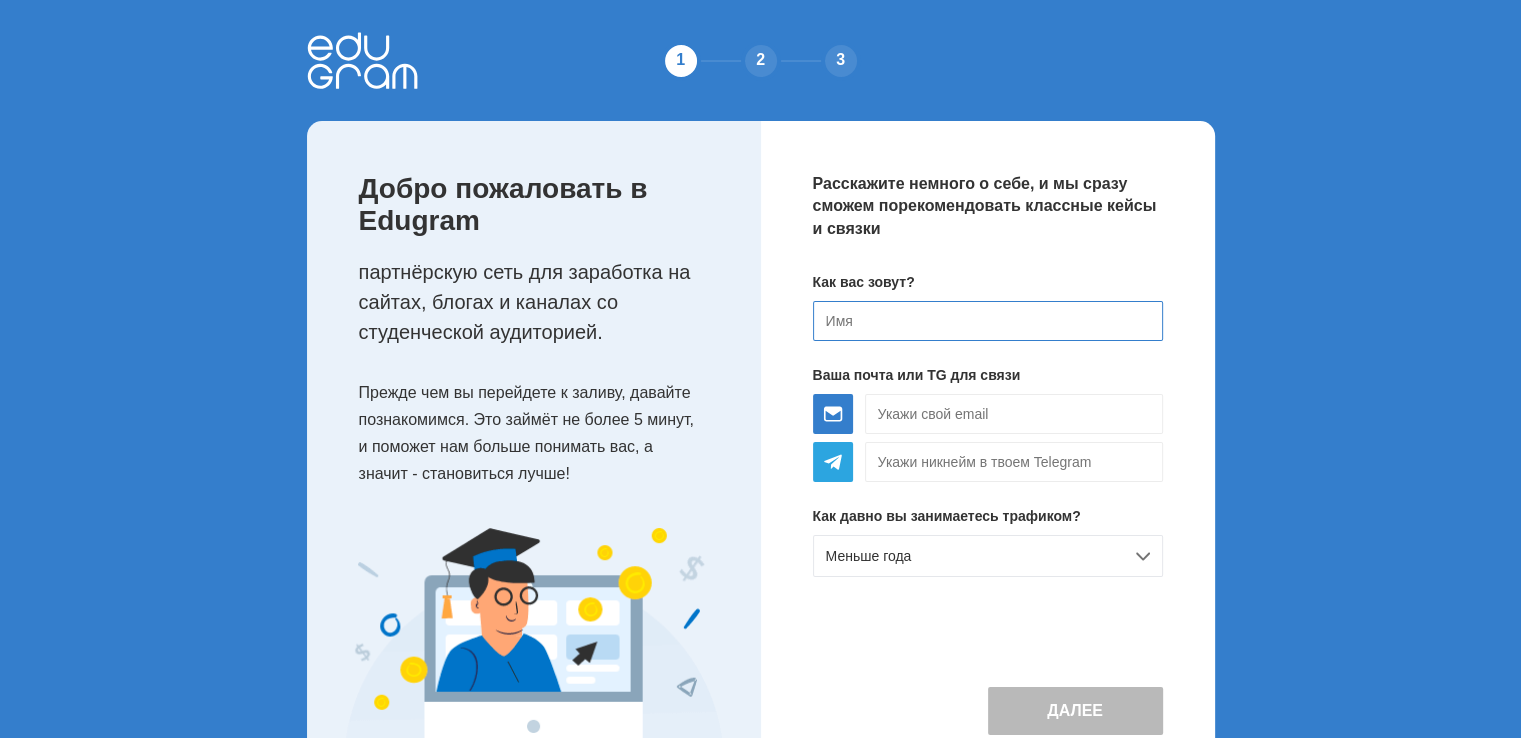 click at bounding box center [988, 321] 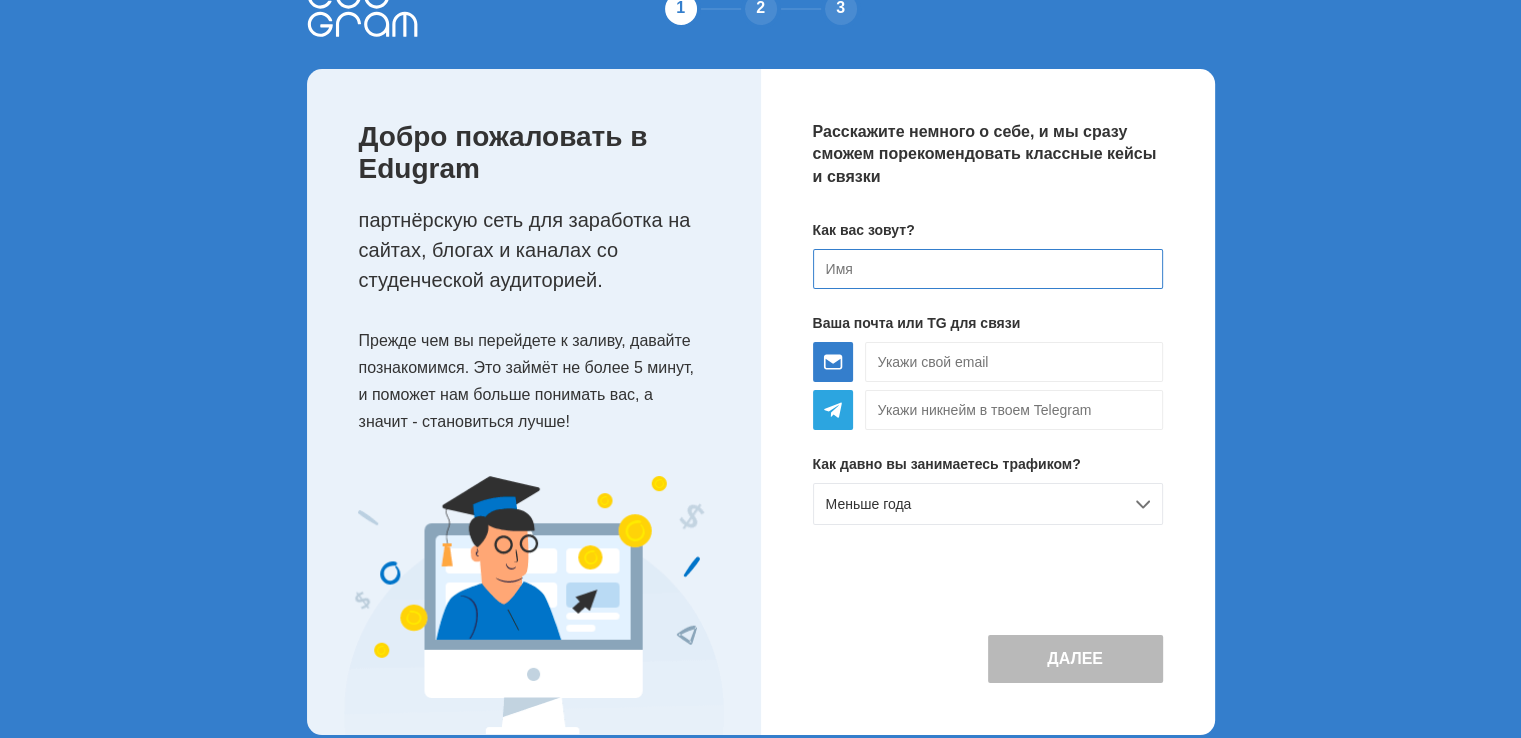 scroll, scrollTop: 81, scrollLeft: 0, axis: vertical 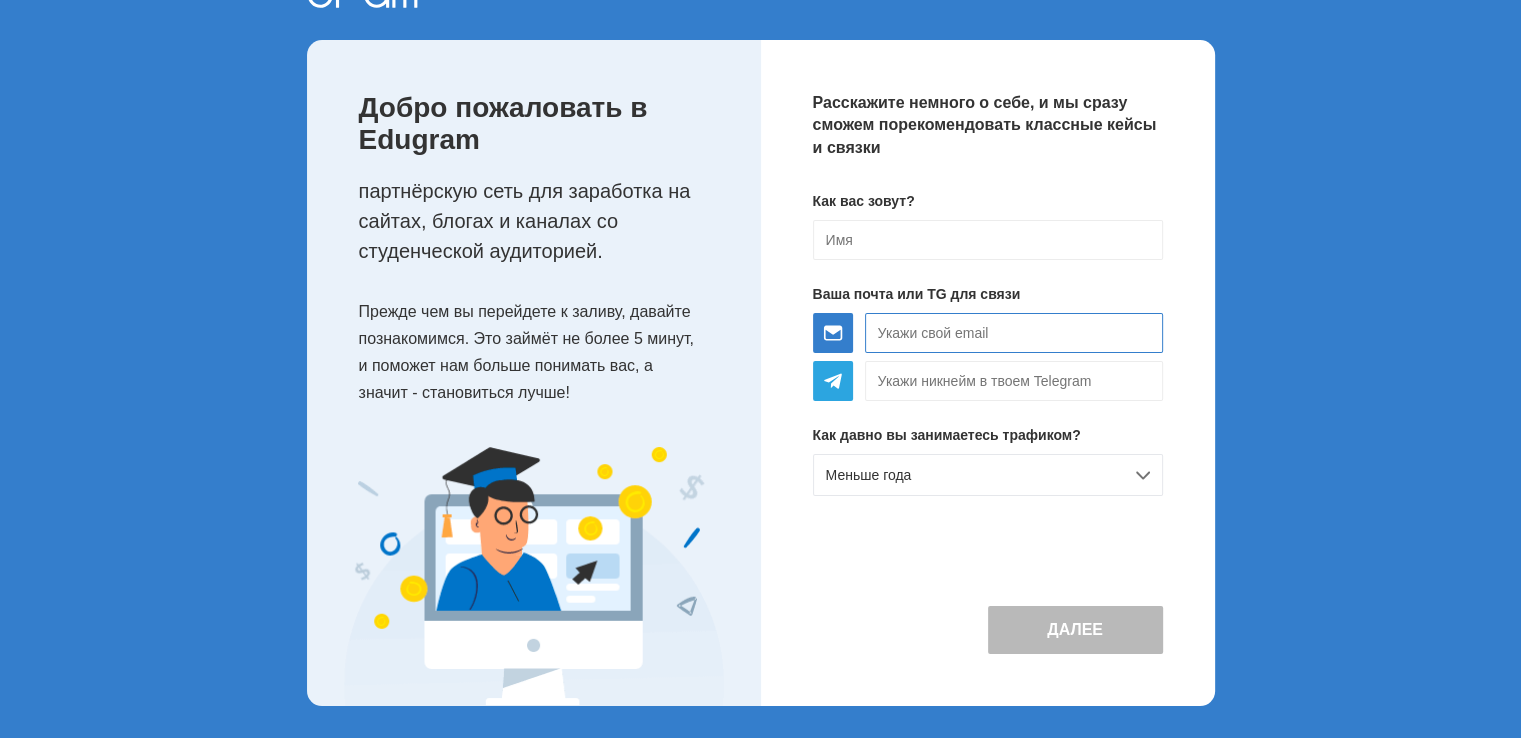 click at bounding box center (1014, 333) 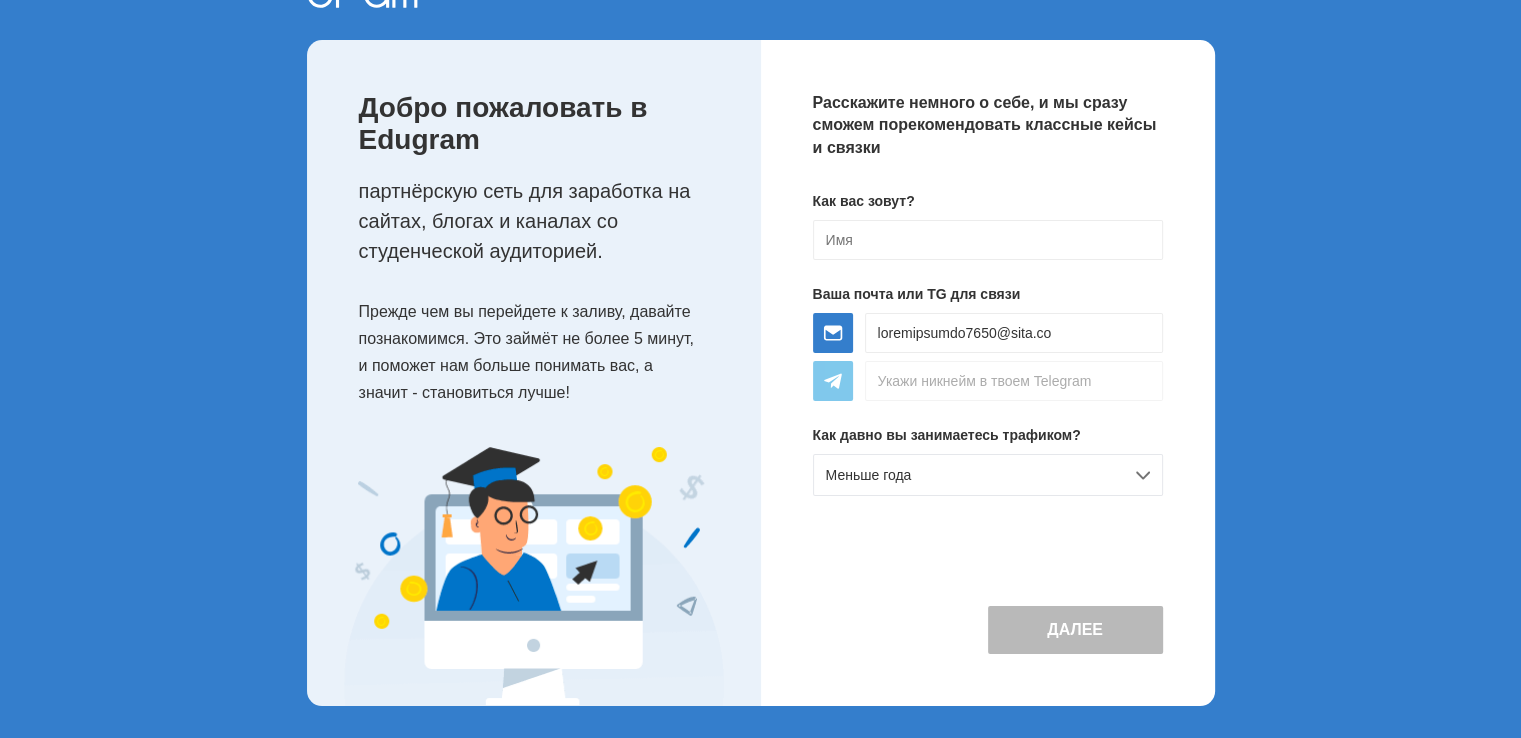 click at bounding box center [1014, 333] 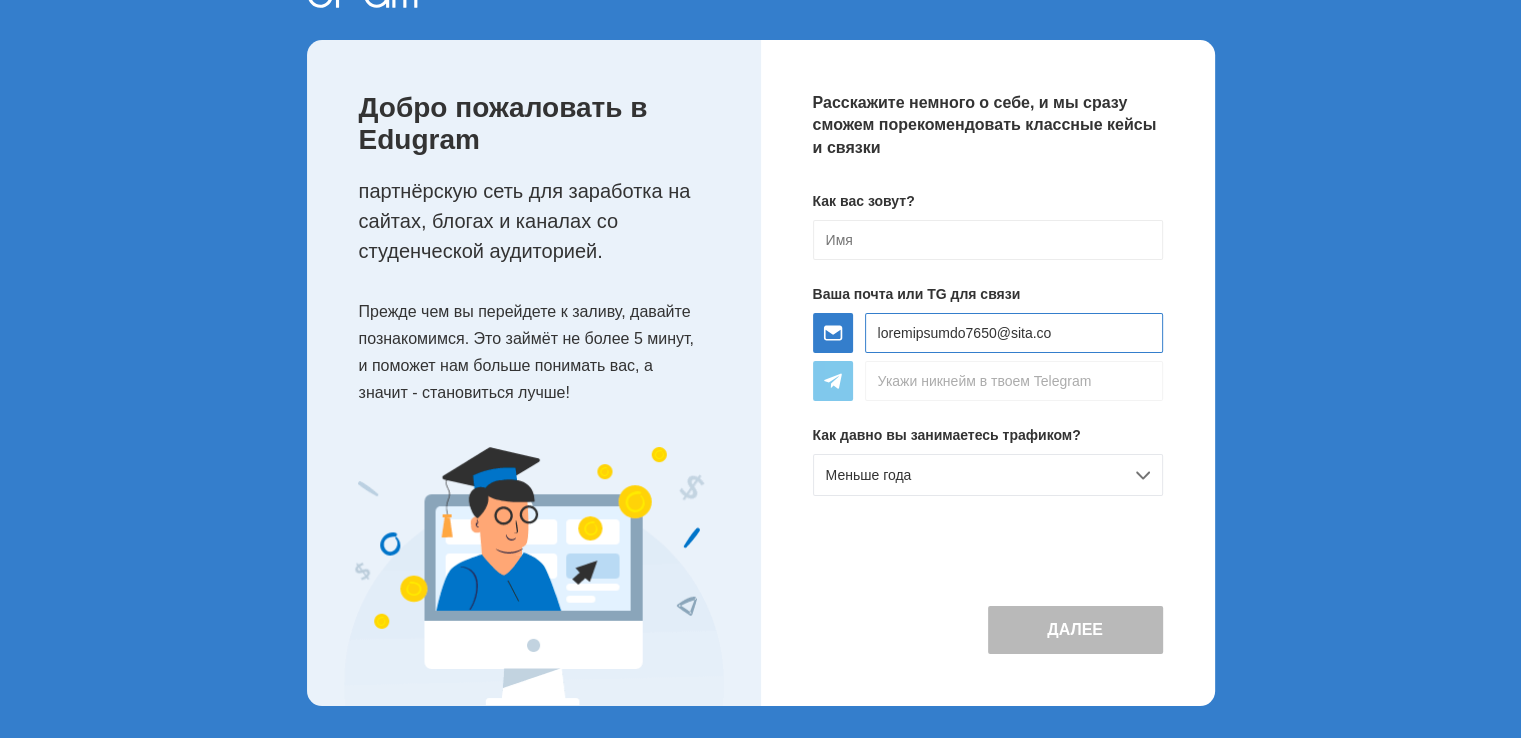 click on "loremipsumdo7650@sita.co" at bounding box center (1014, 333) 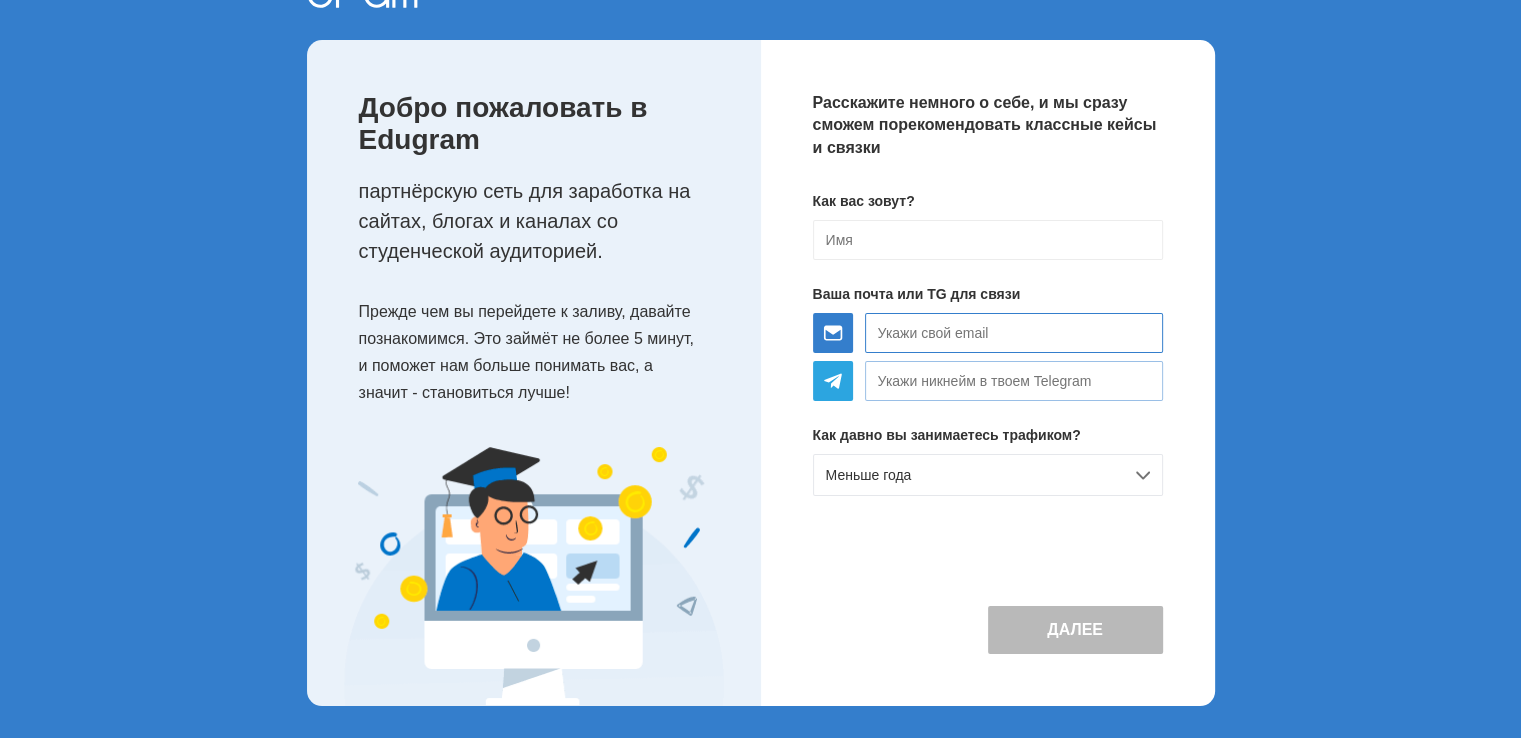 type 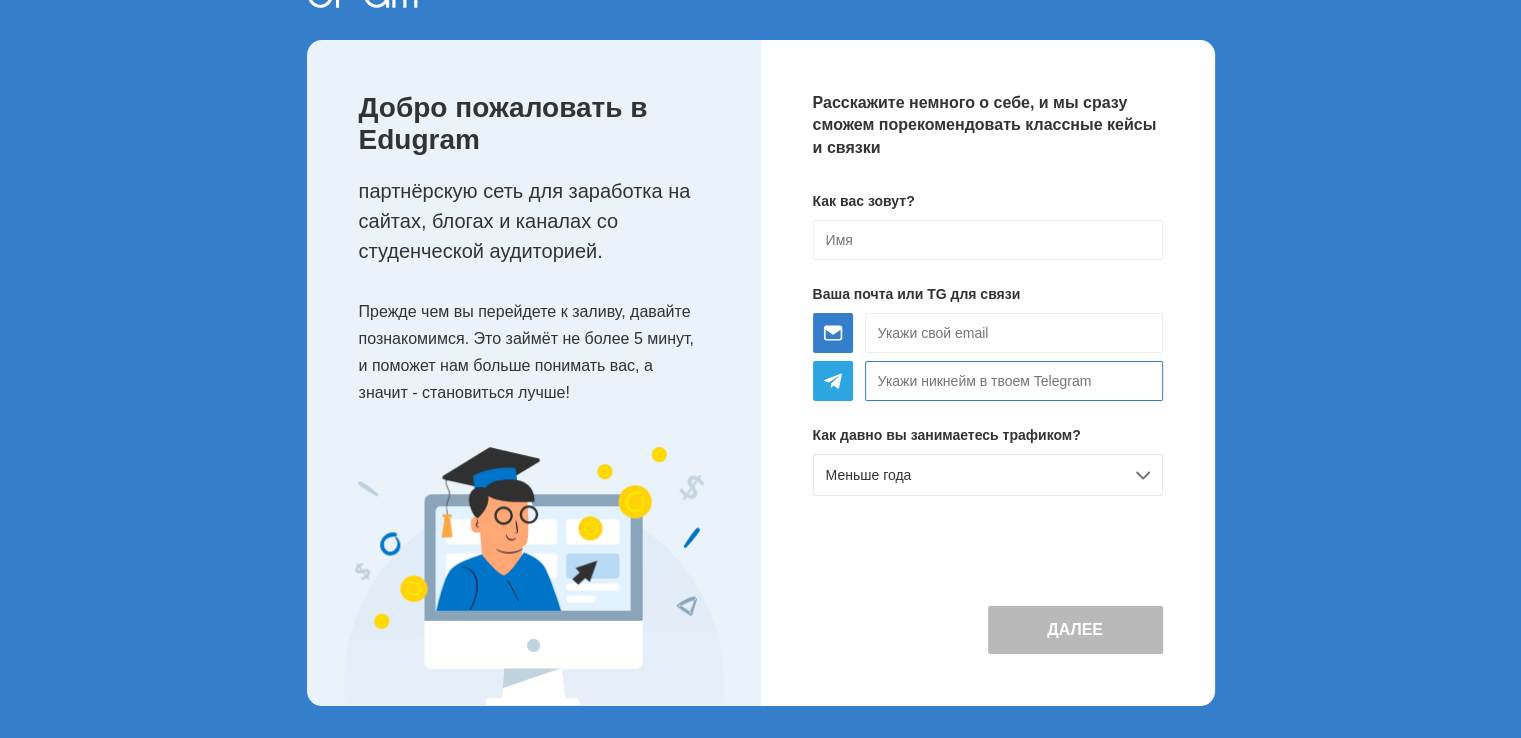 click at bounding box center (1014, 381) 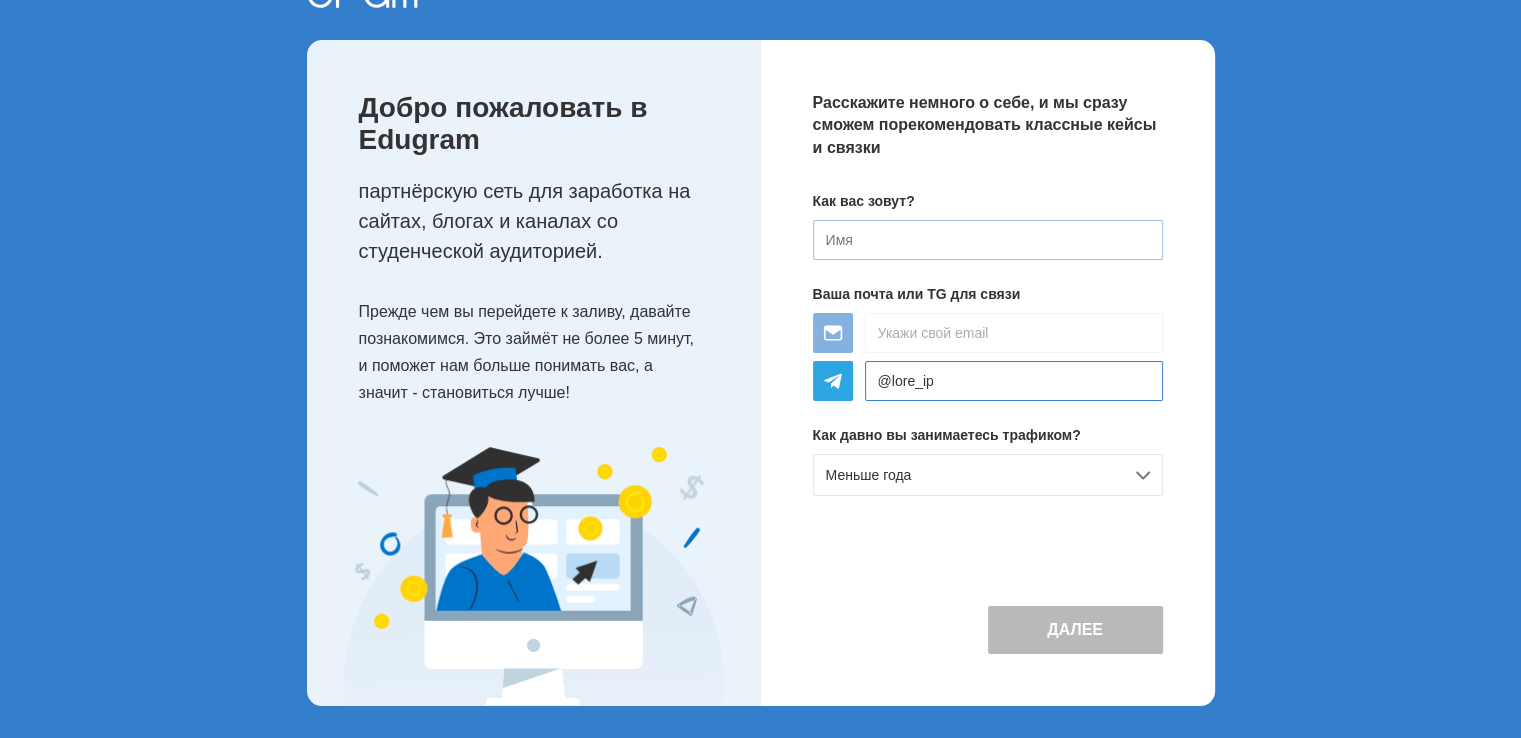 type on "@lore_ip" 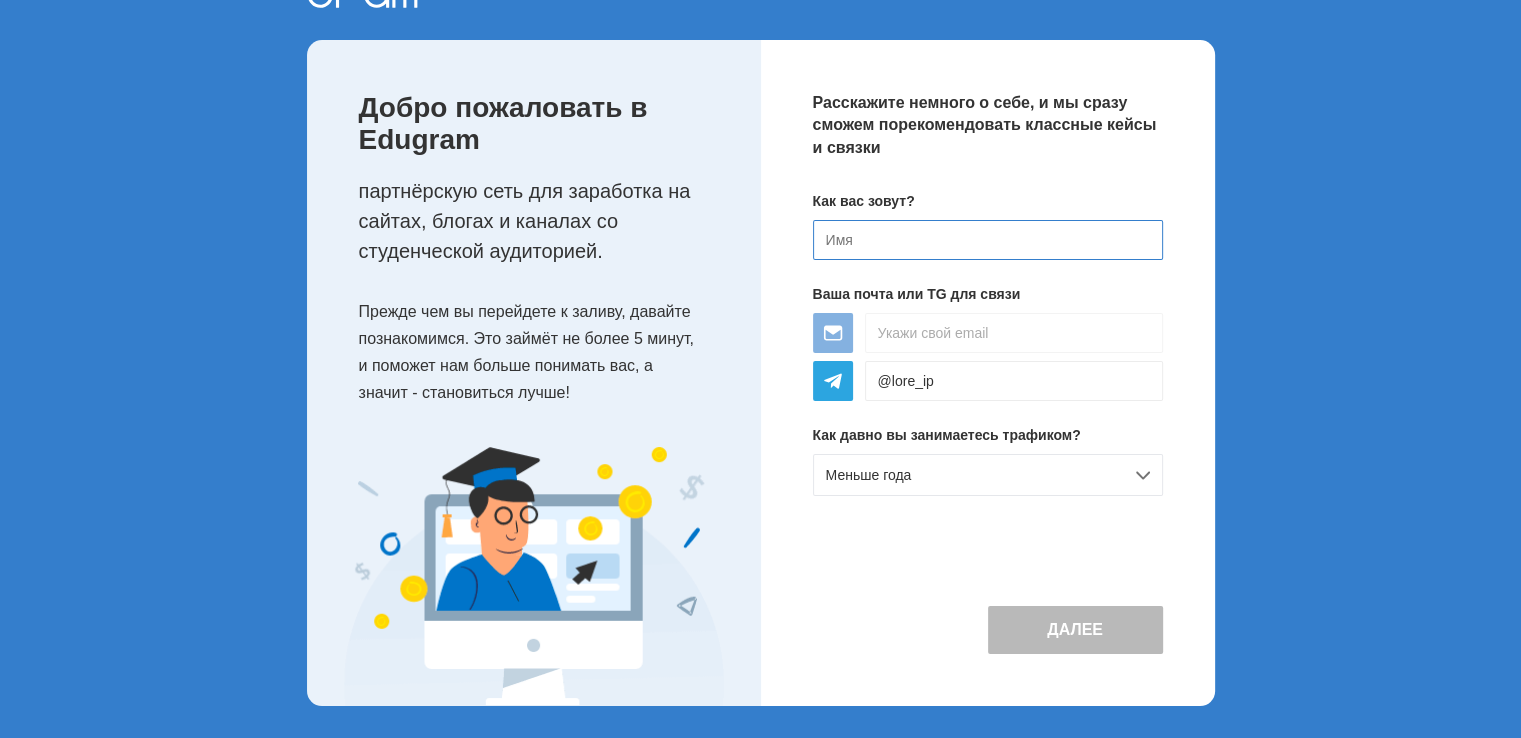 click at bounding box center (988, 240) 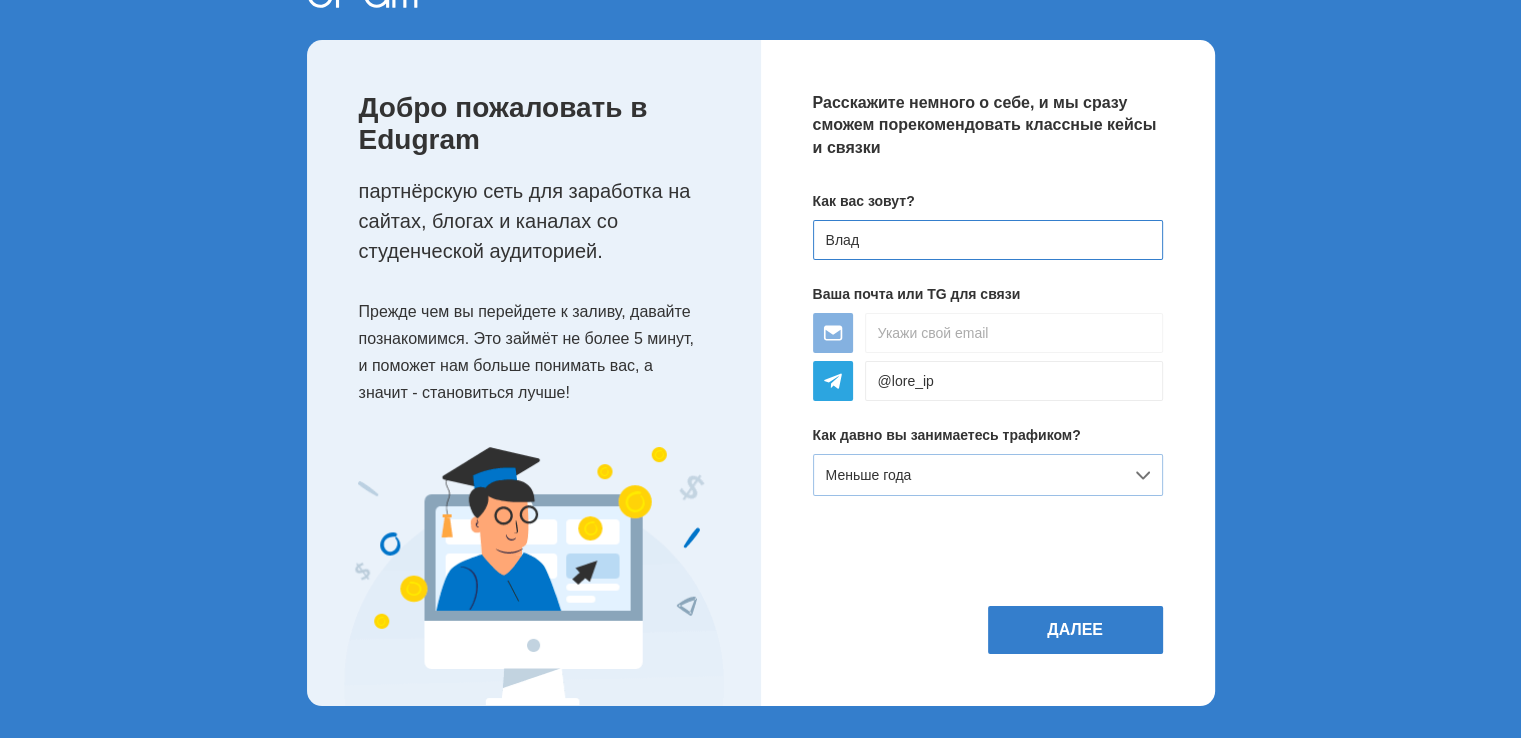 type on "Влад" 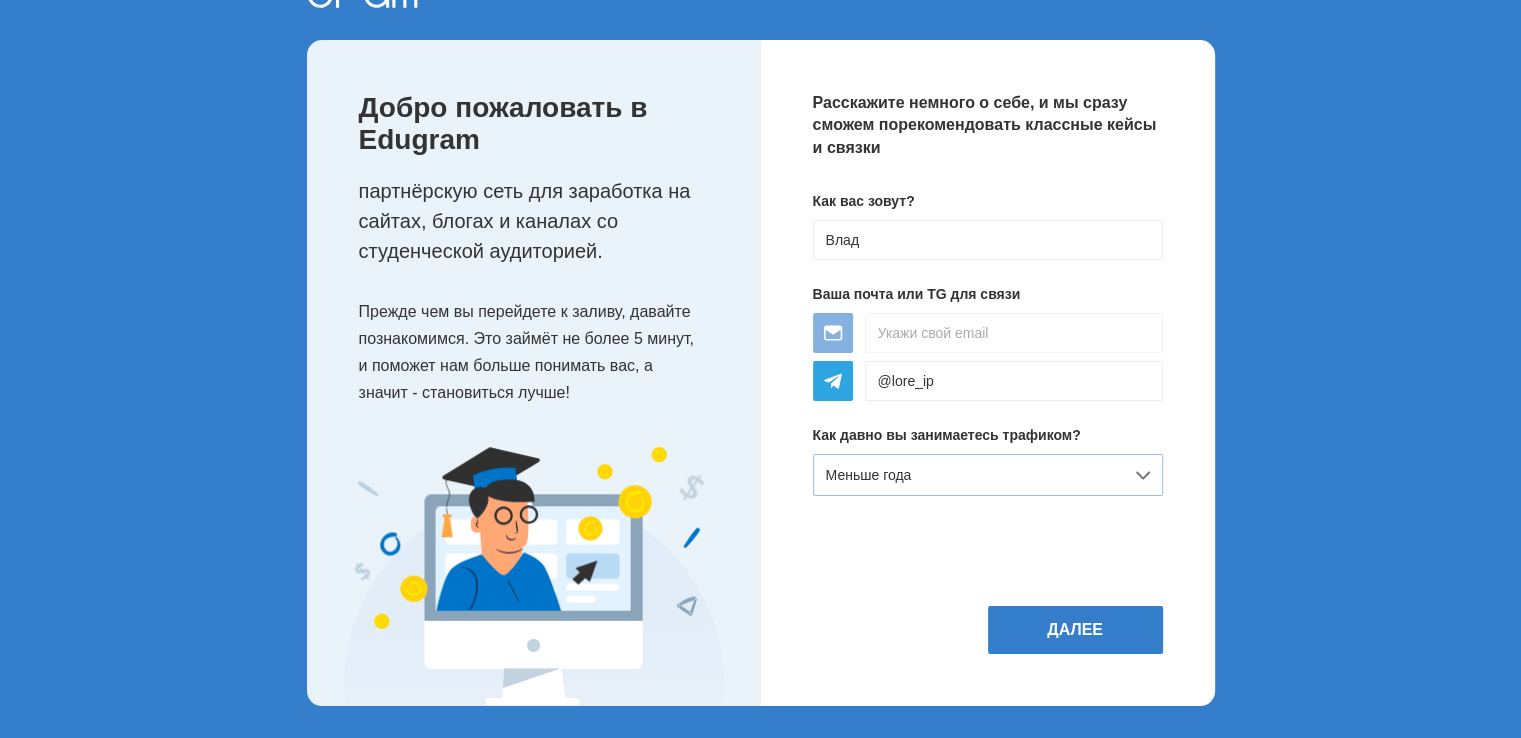 click on "Меньше года" at bounding box center [988, 475] 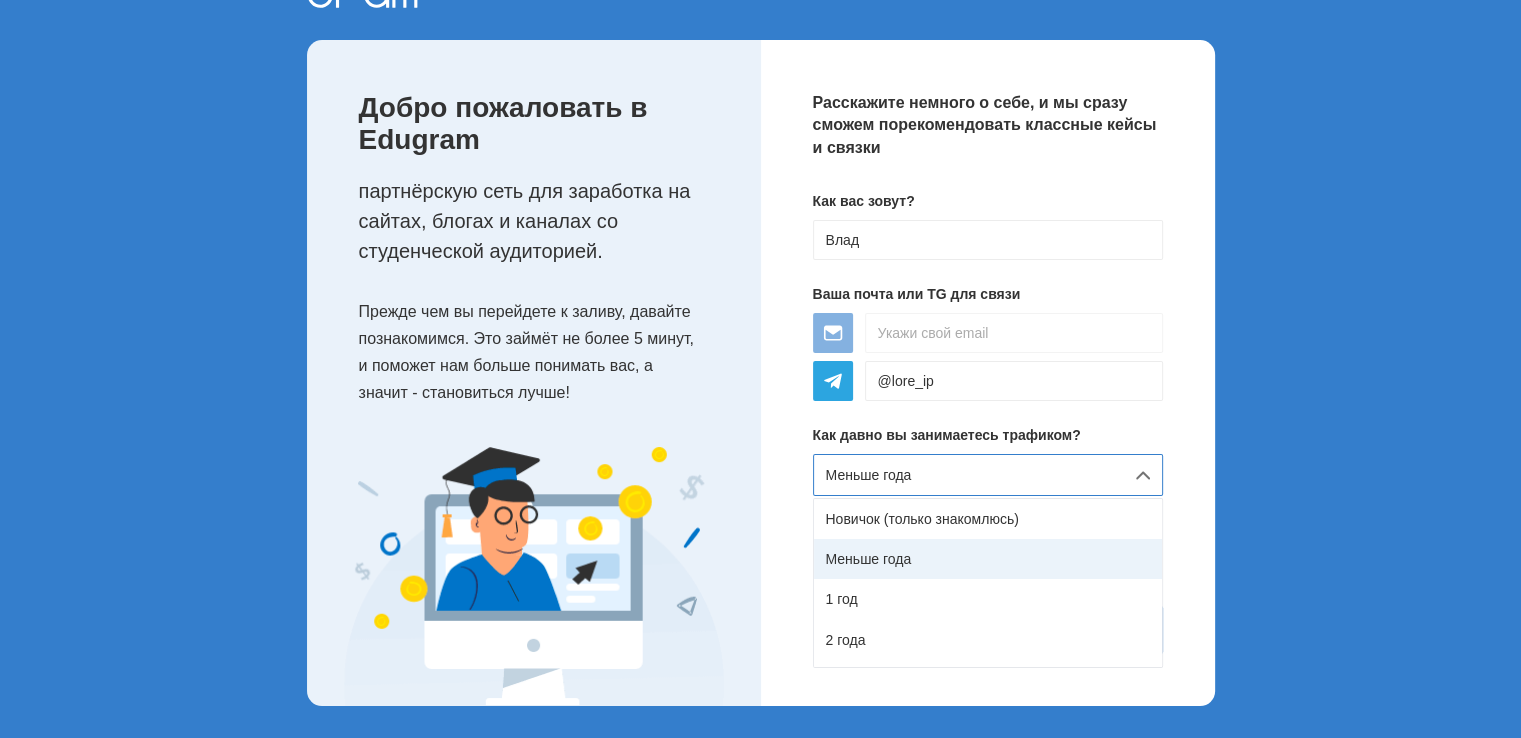 click on "Меньше года" at bounding box center [988, 559] 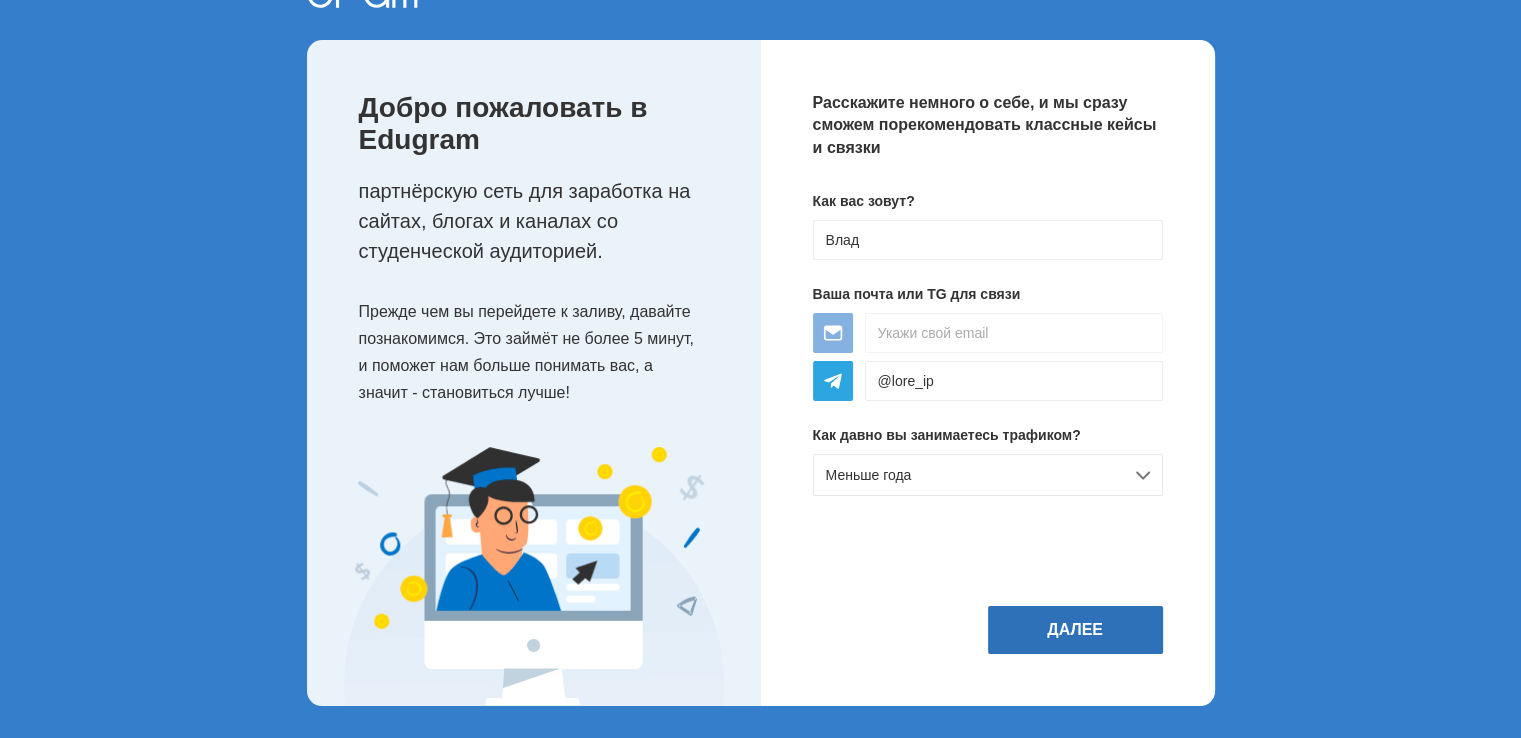 click on "Далее" at bounding box center (1075, 630) 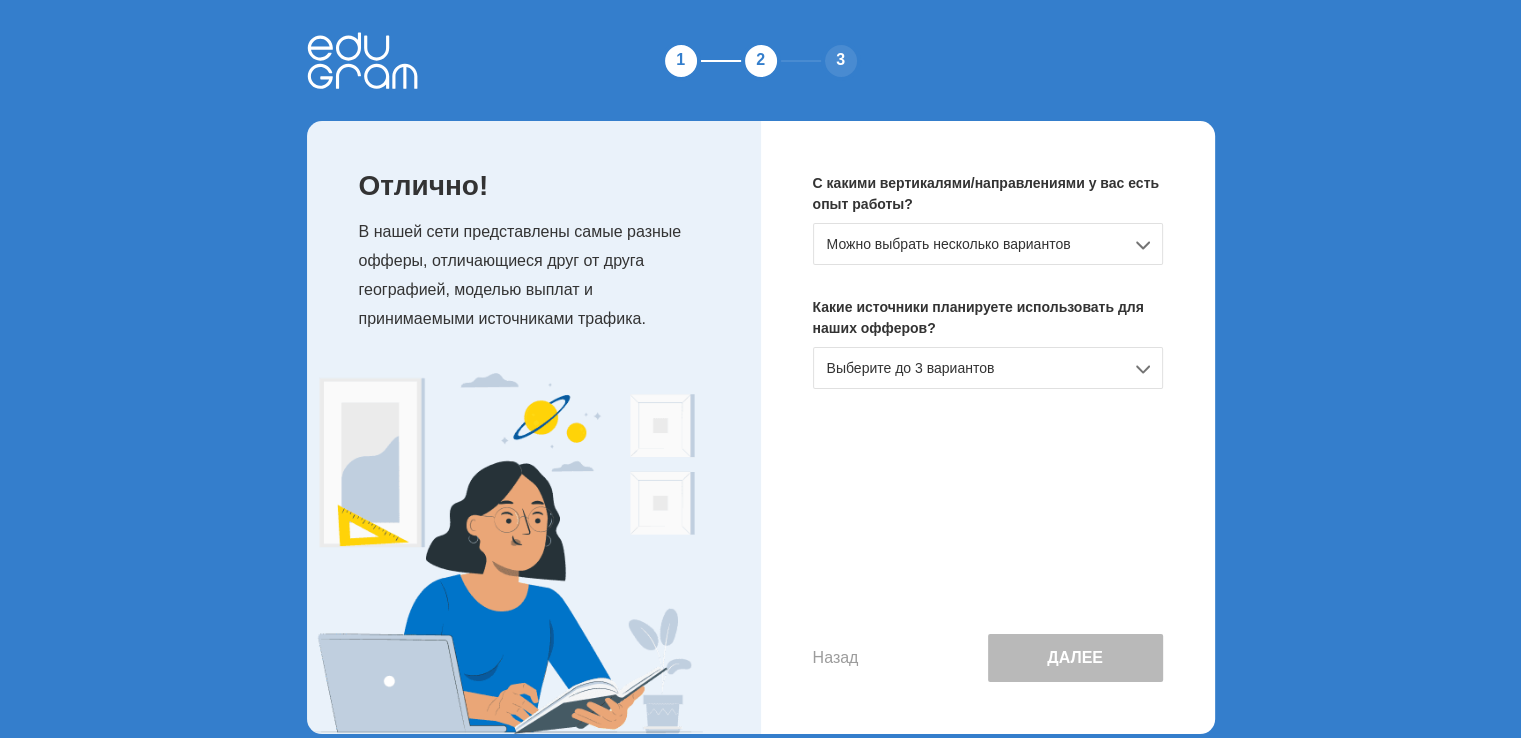 click on "Можно выбрать несколько вариантов" at bounding box center (988, 244) 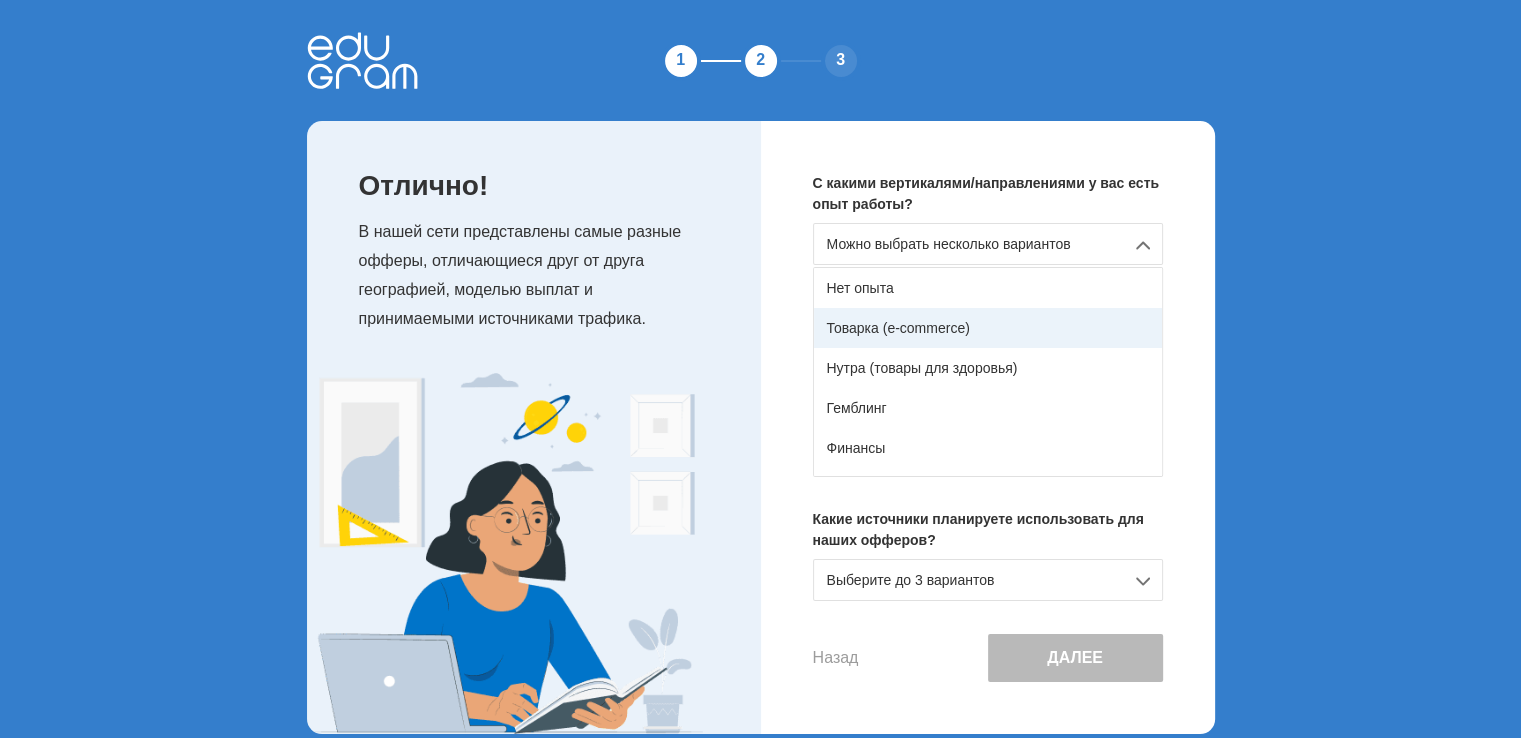 scroll, scrollTop: 100, scrollLeft: 0, axis: vertical 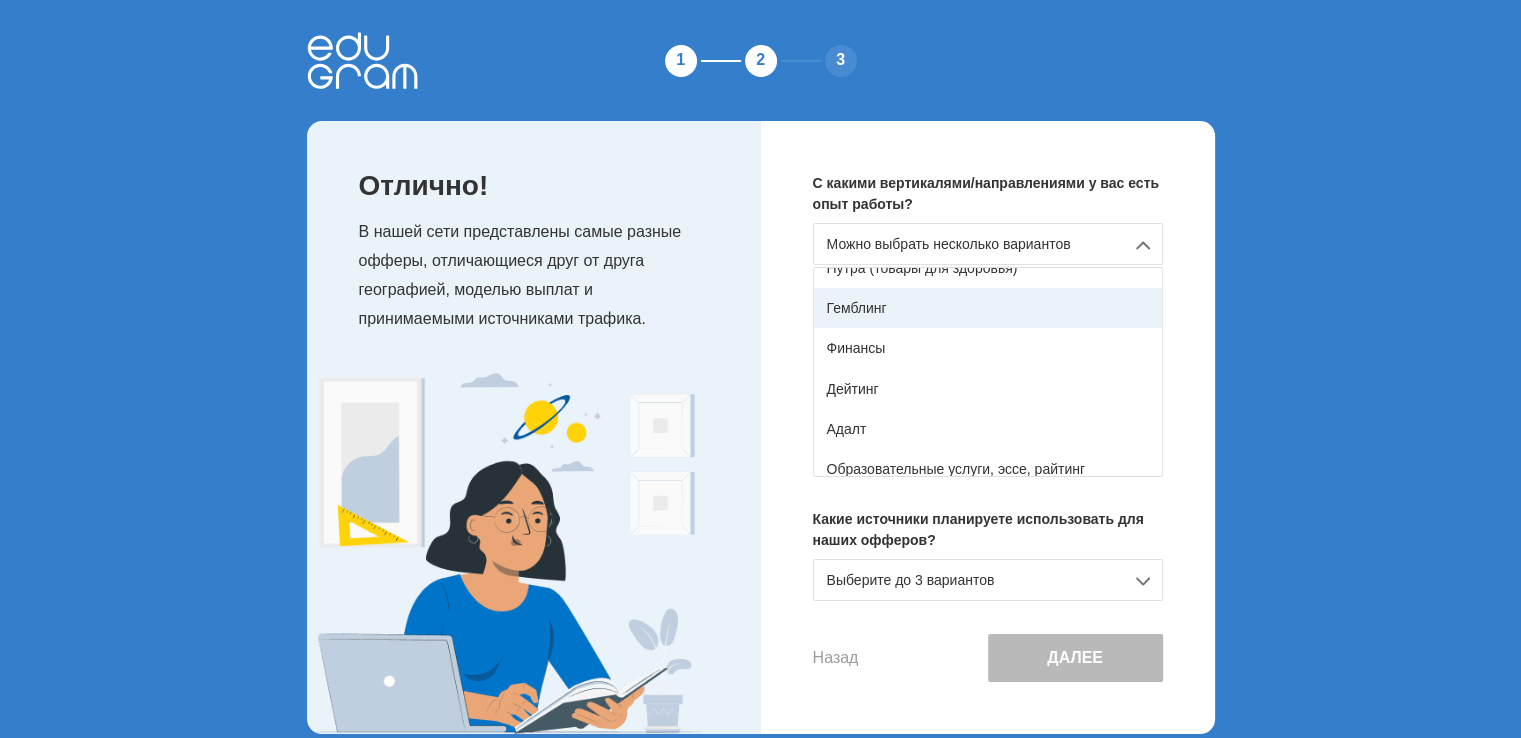 click on "Гемблинг" at bounding box center [988, 308] 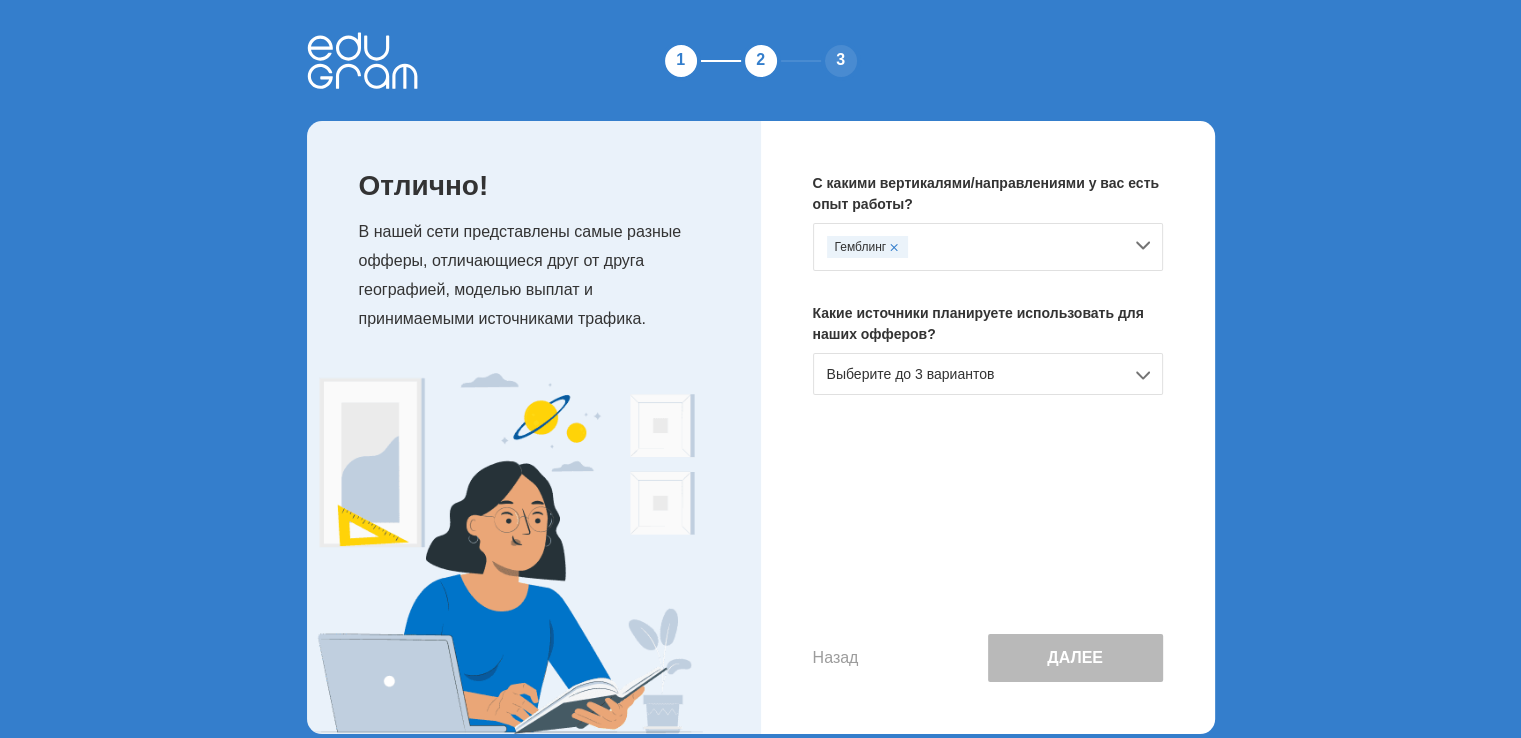 click on "Выберите до 3 вариантов" at bounding box center [988, 247] 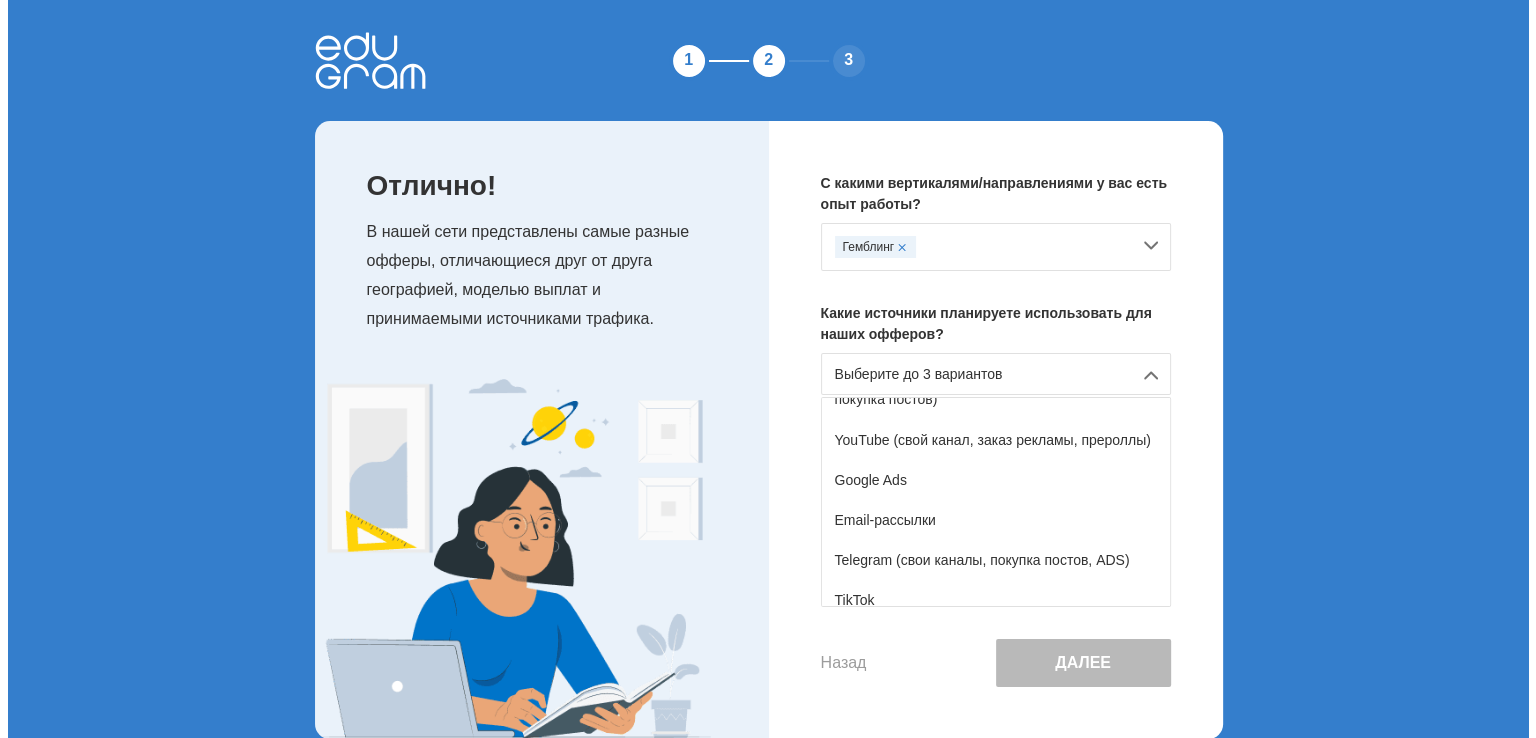 scroll, scrollTop: 328, scrollLeft: 0, axis: vertical 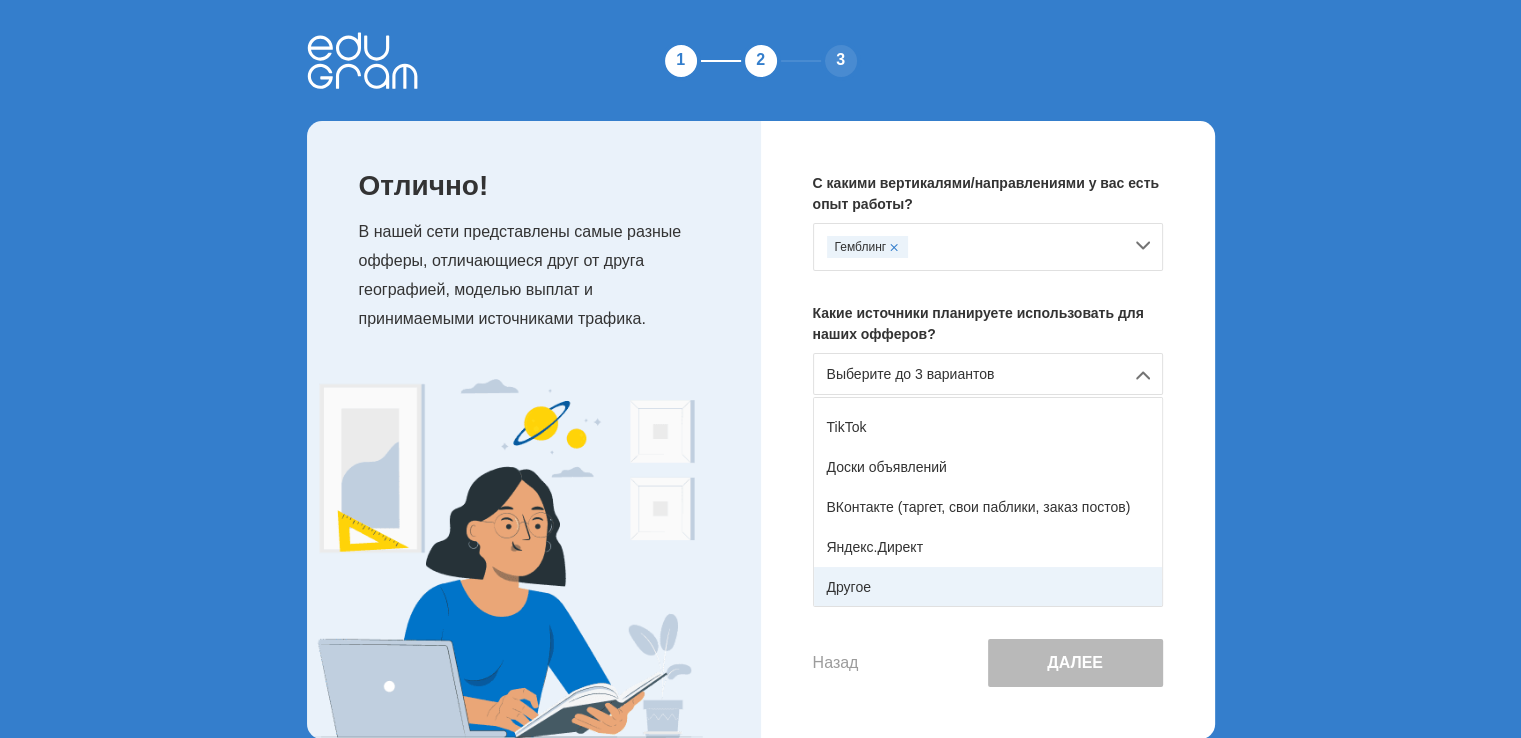 click on "Другое" at bounding box center (988, 587) 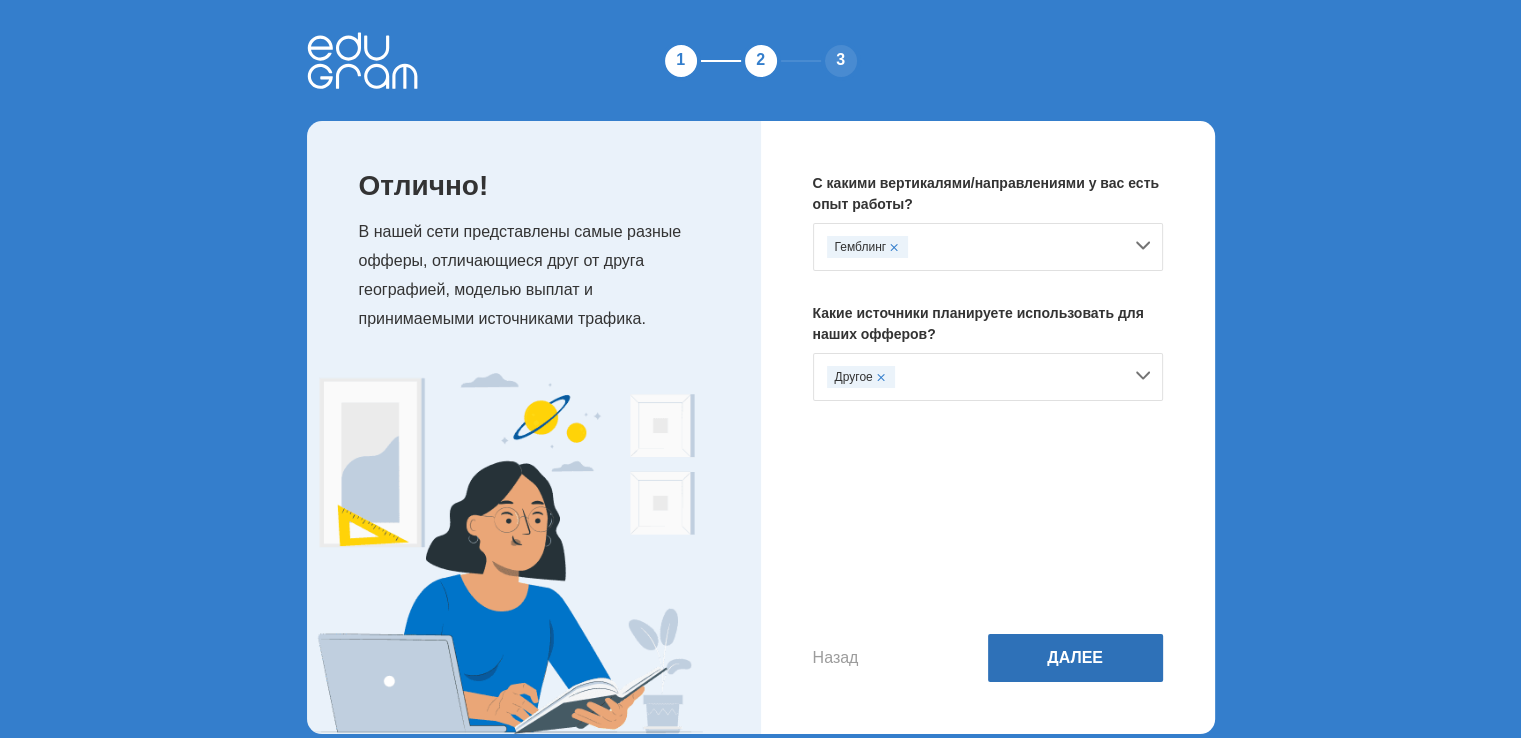 click on "Далее" at bounding box center [1075, 658] 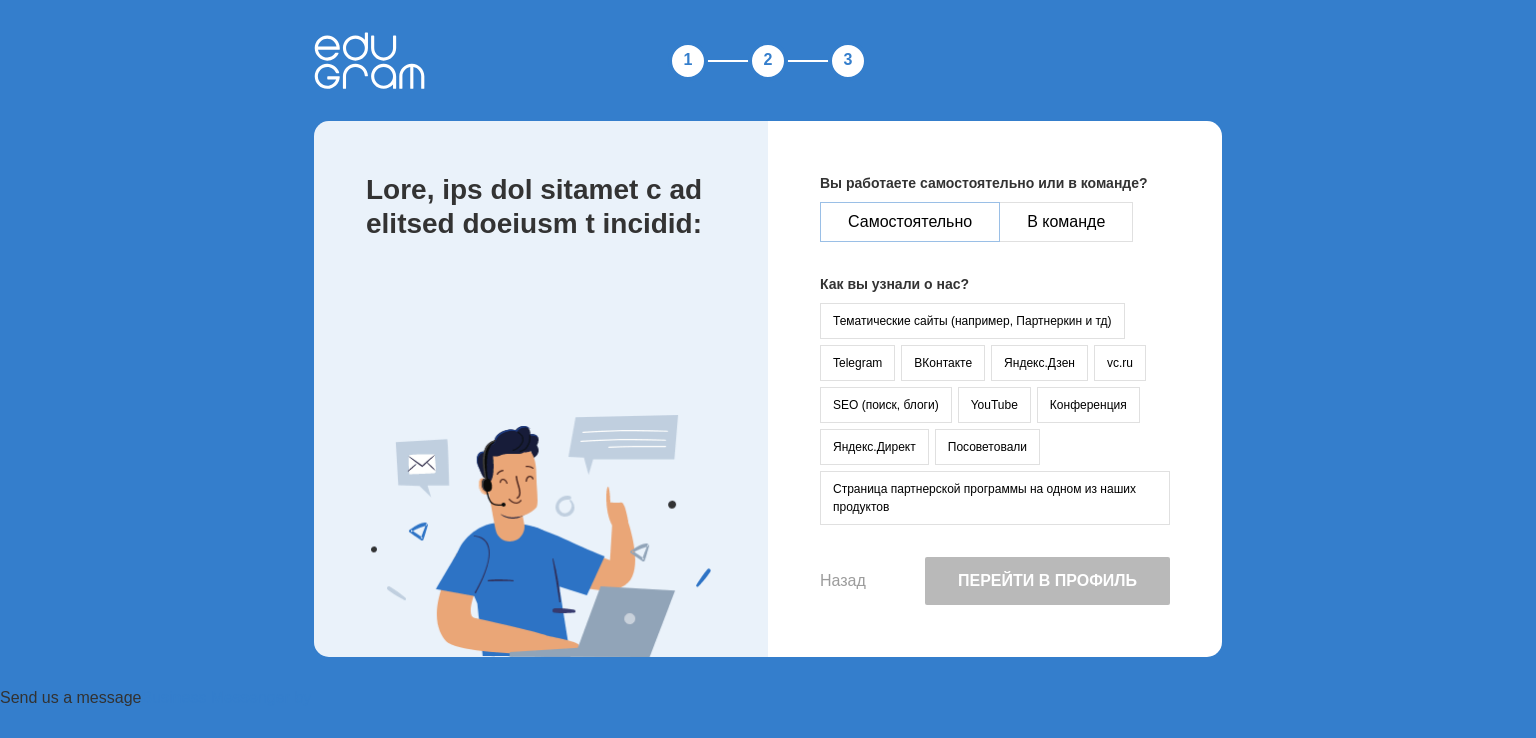 click on "Самостоятельно" at bounding box center (910, 222) 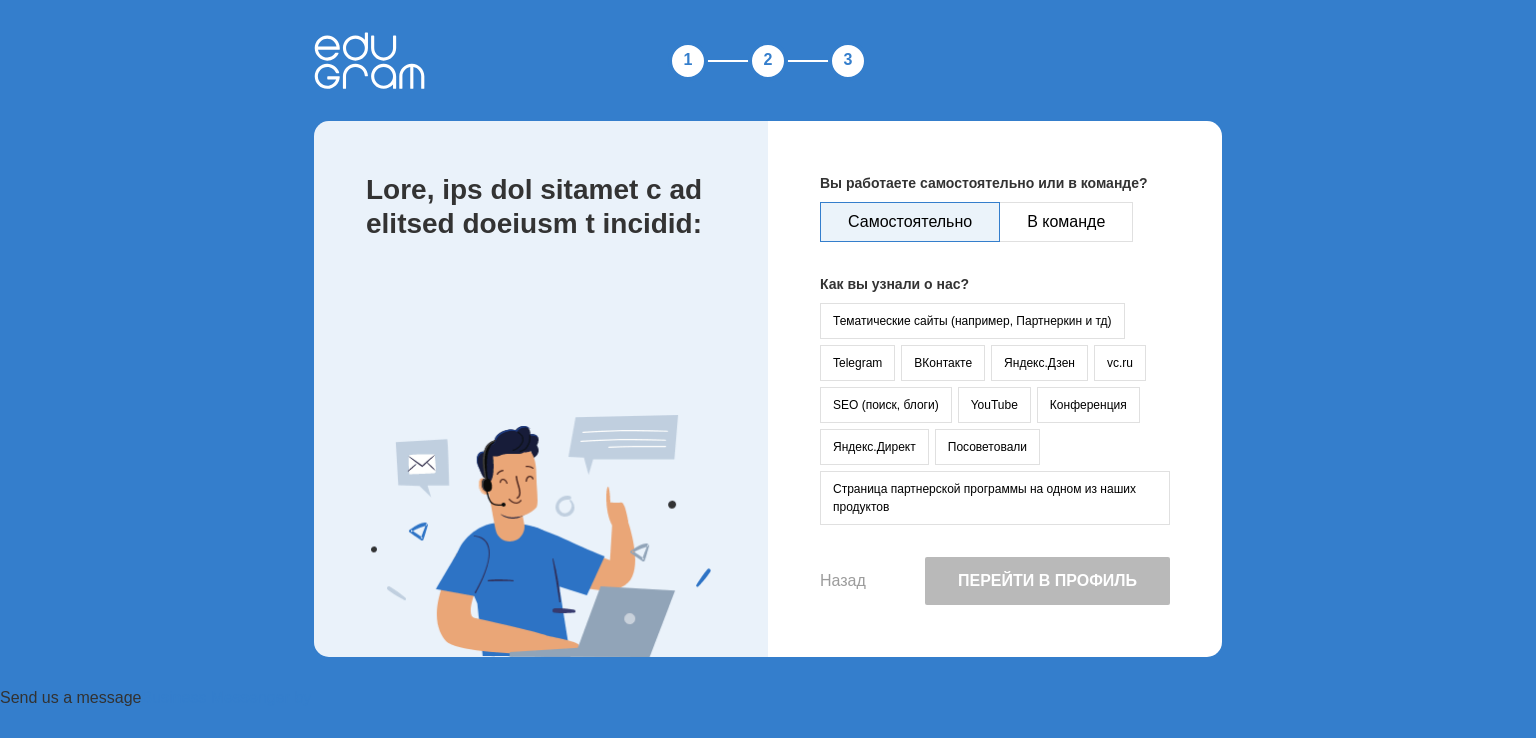 click on "Перейти в профиль" at bounding box center [1047, 581] 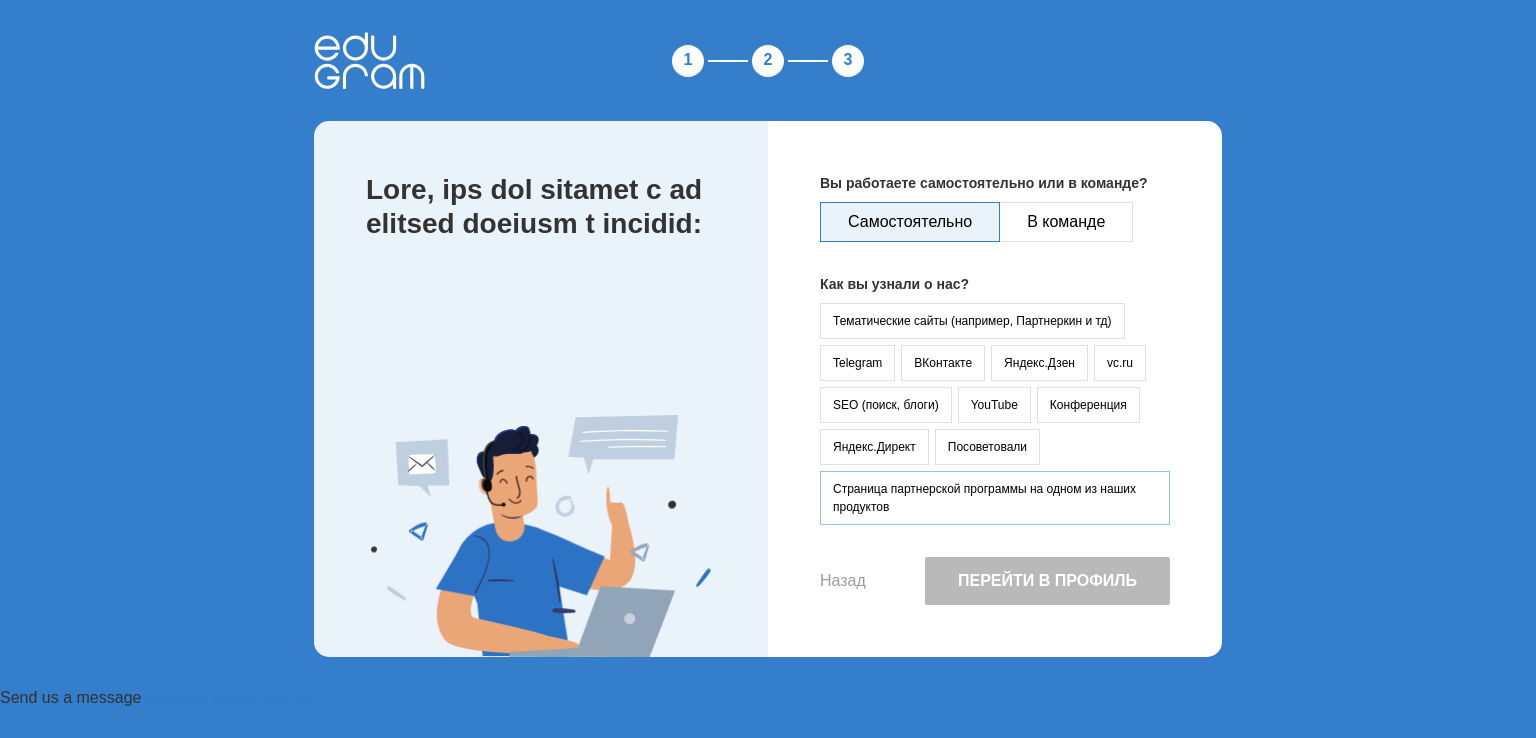 click on "Страница партнерской программы на одном из наших продуктов" at bounding box center (995, 498) 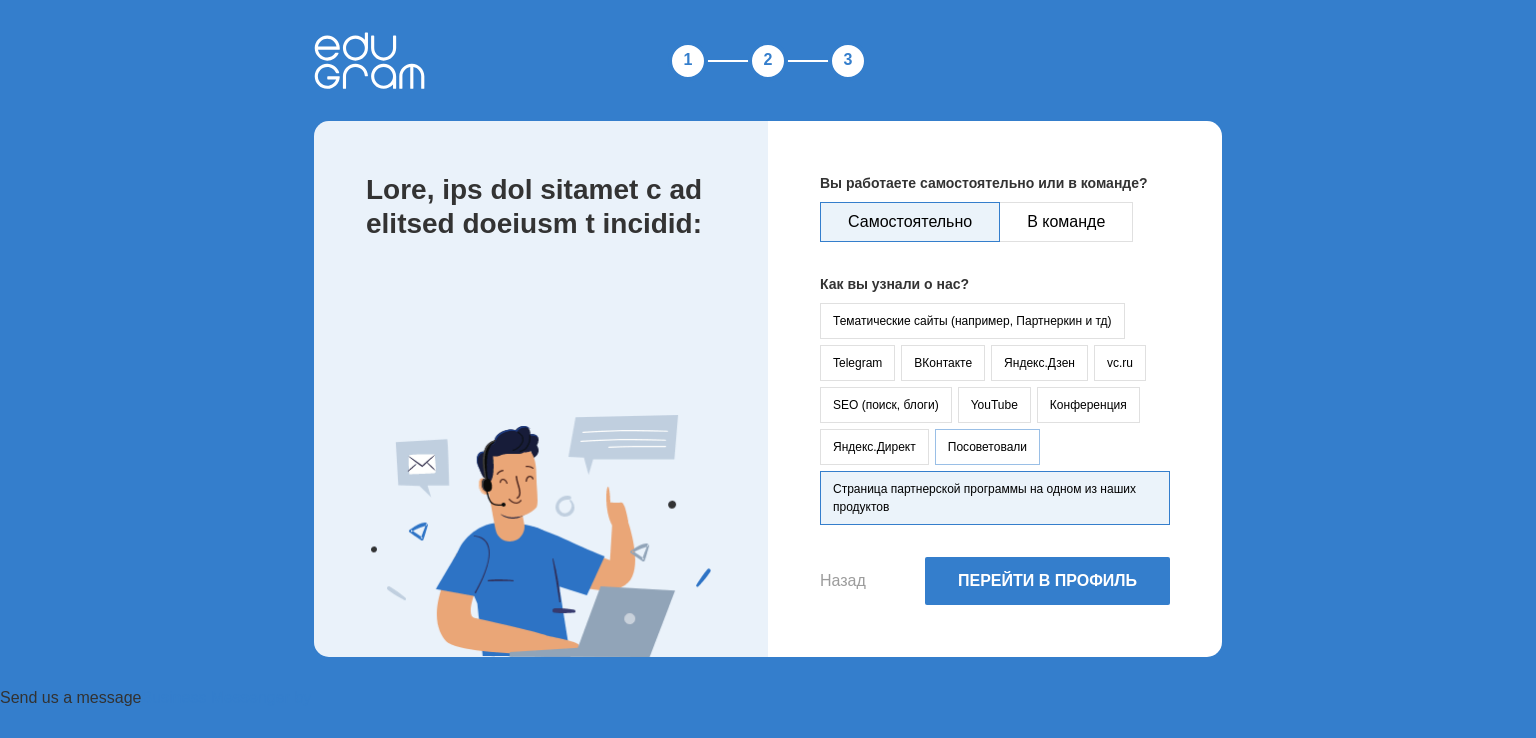 click on "Посоветовали" at bounding box center [987, 447] 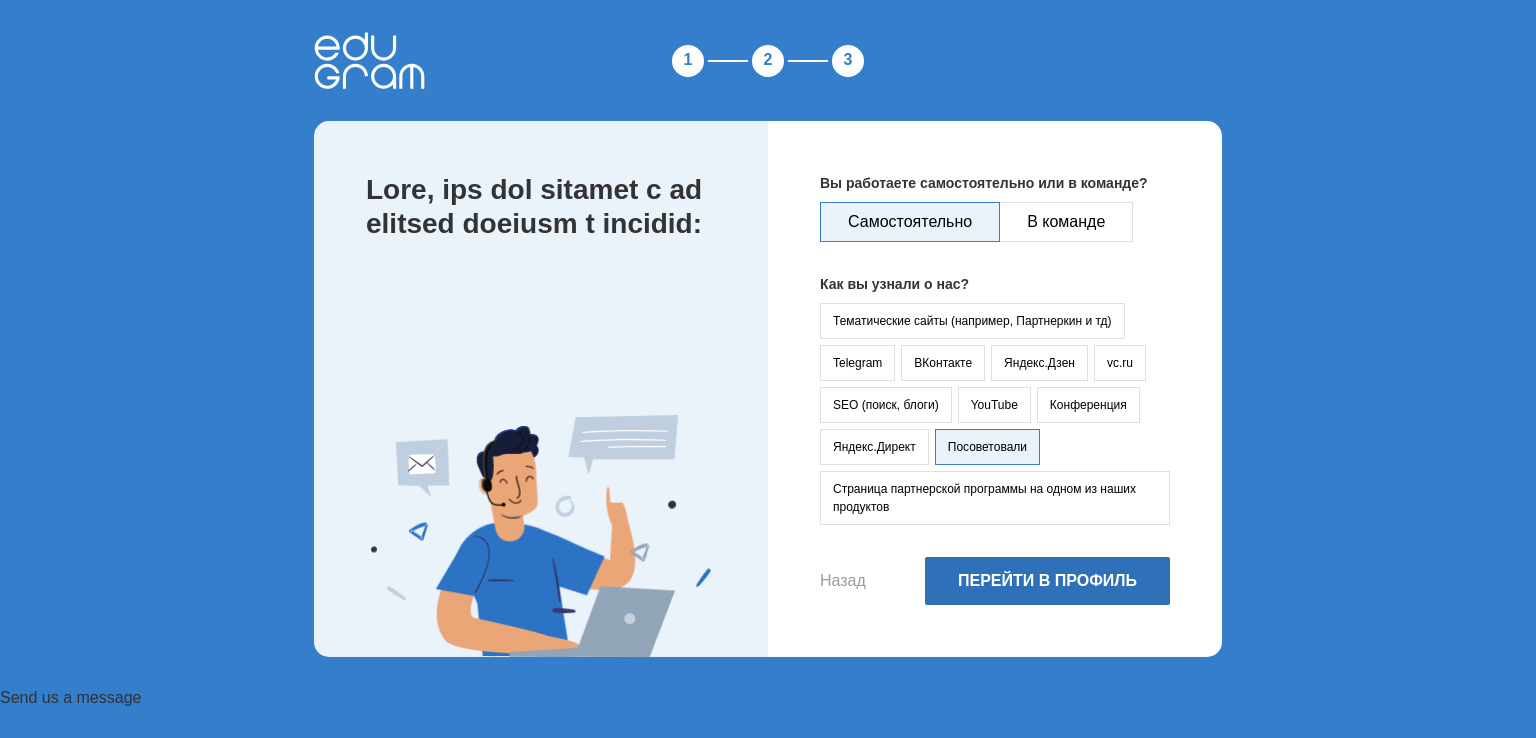 click on "Перейти в профиль" at bounding box center (1047, 581) 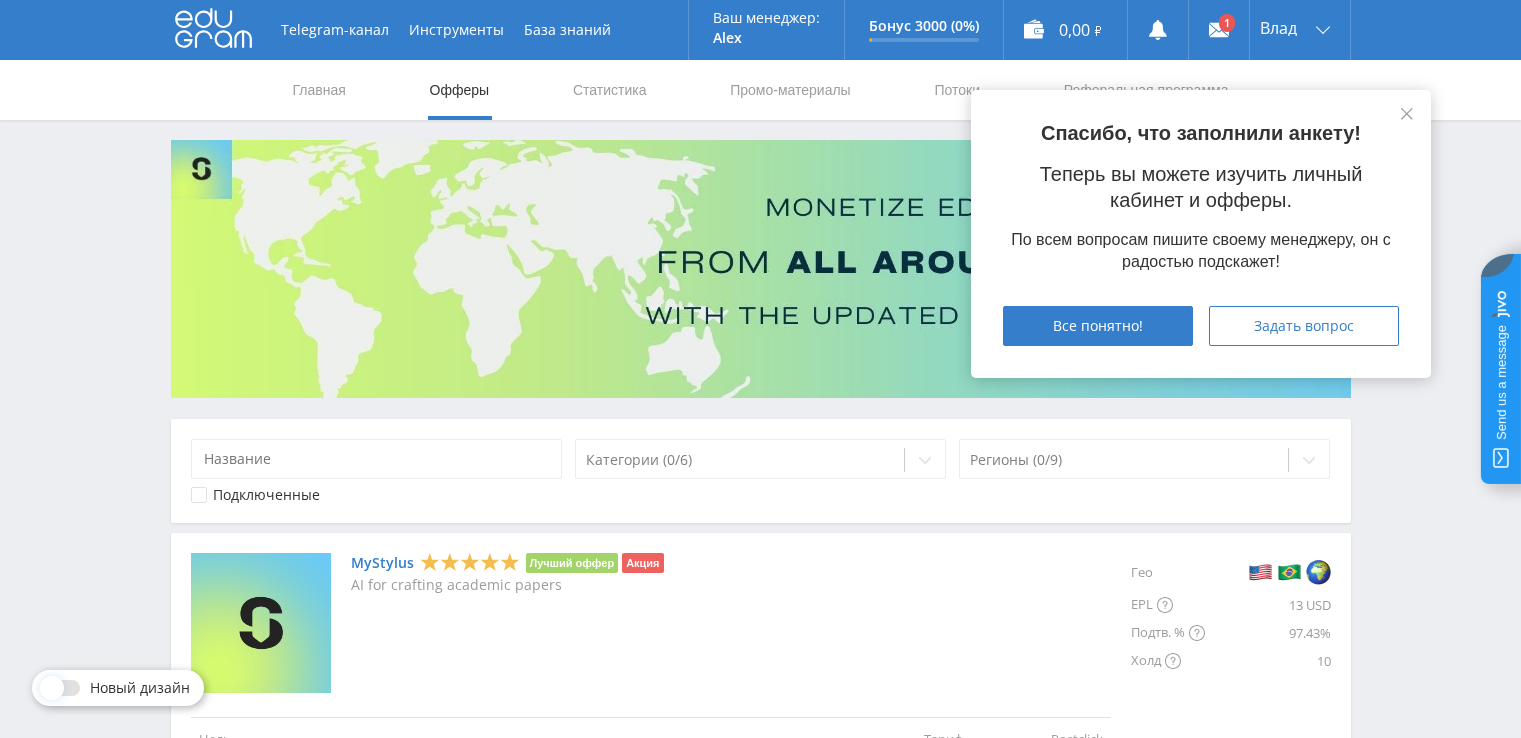 scroll, scrollTop: 0, scrollLeft: 0, axis: both 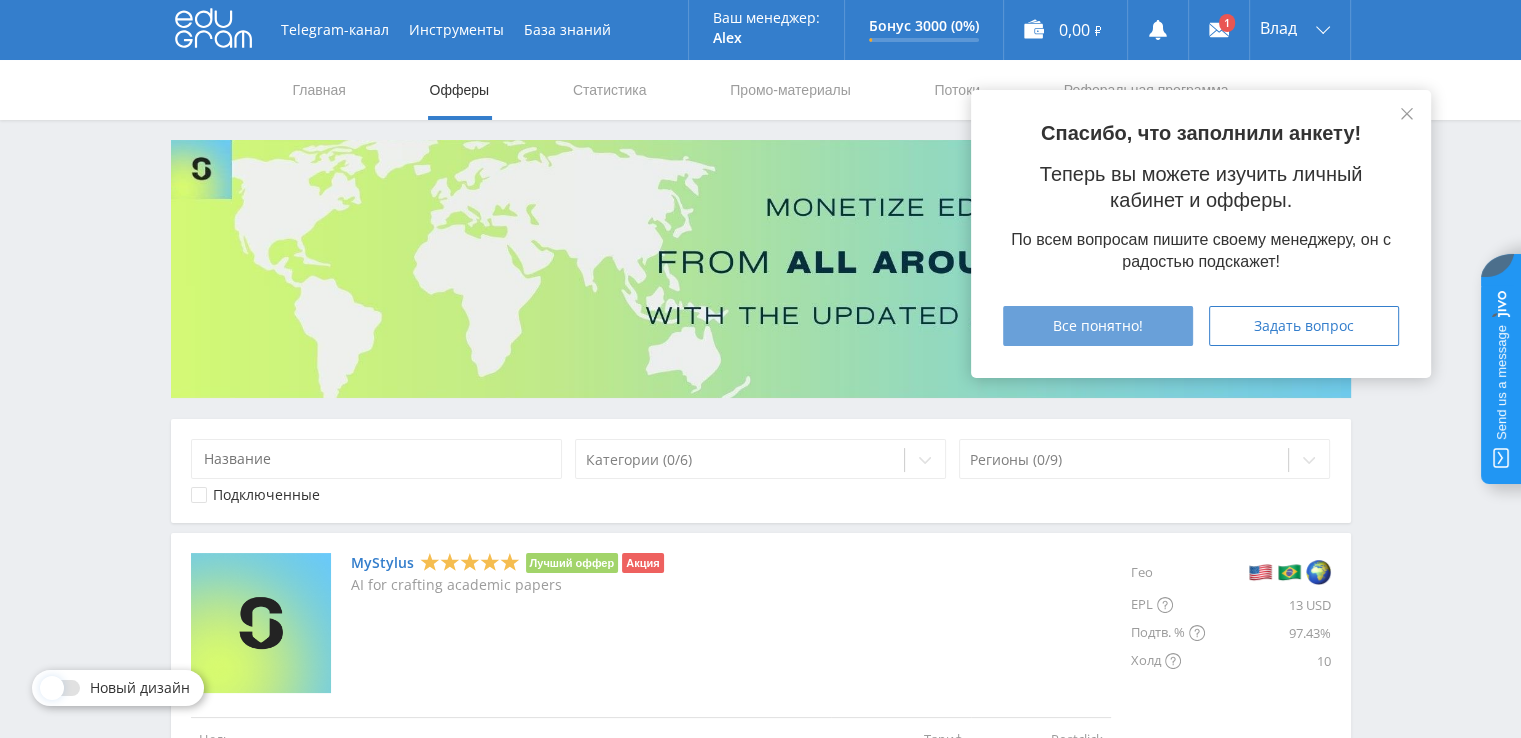 click on "Все понятно!" at bounding box center (1098, 326) 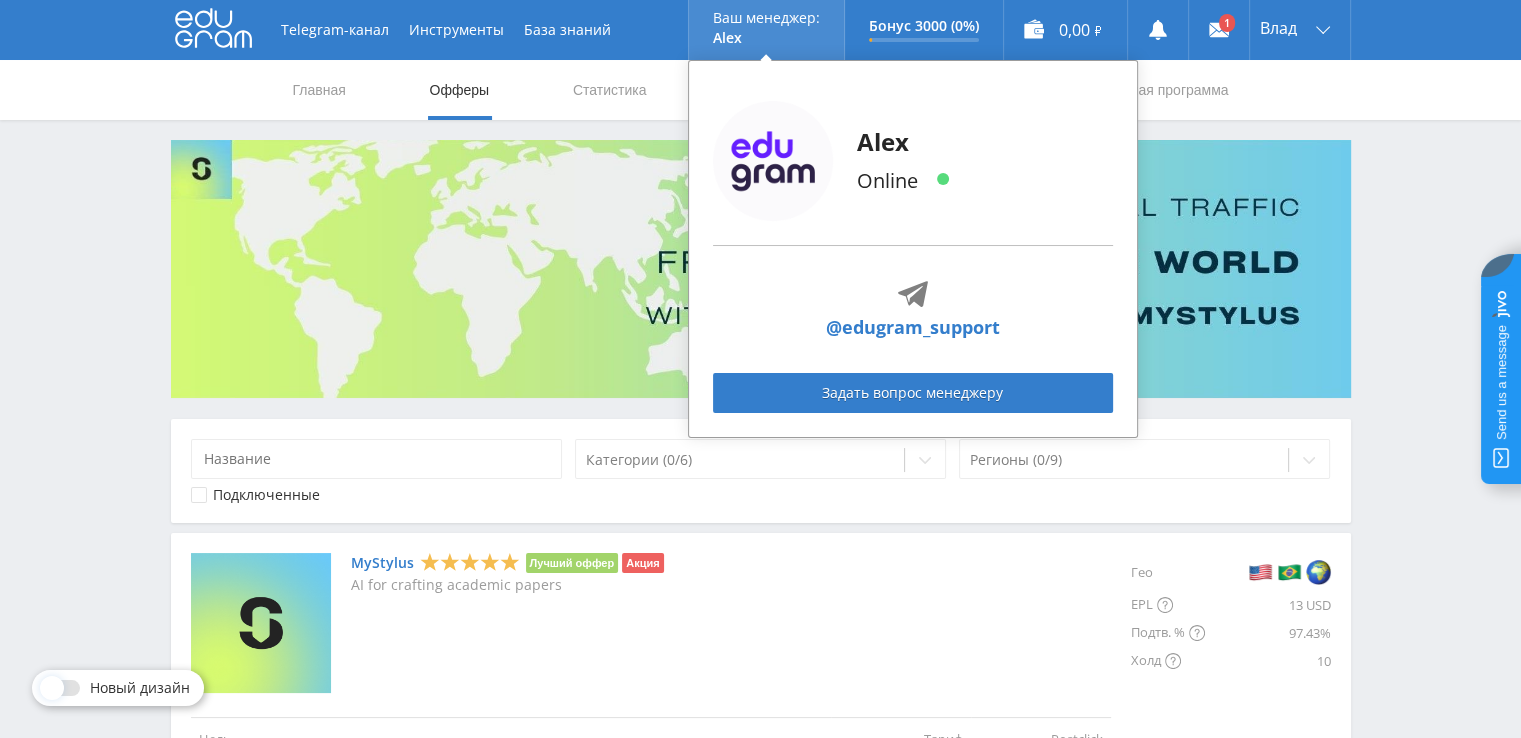 click on "Alex" at bounding box center [766, 38] 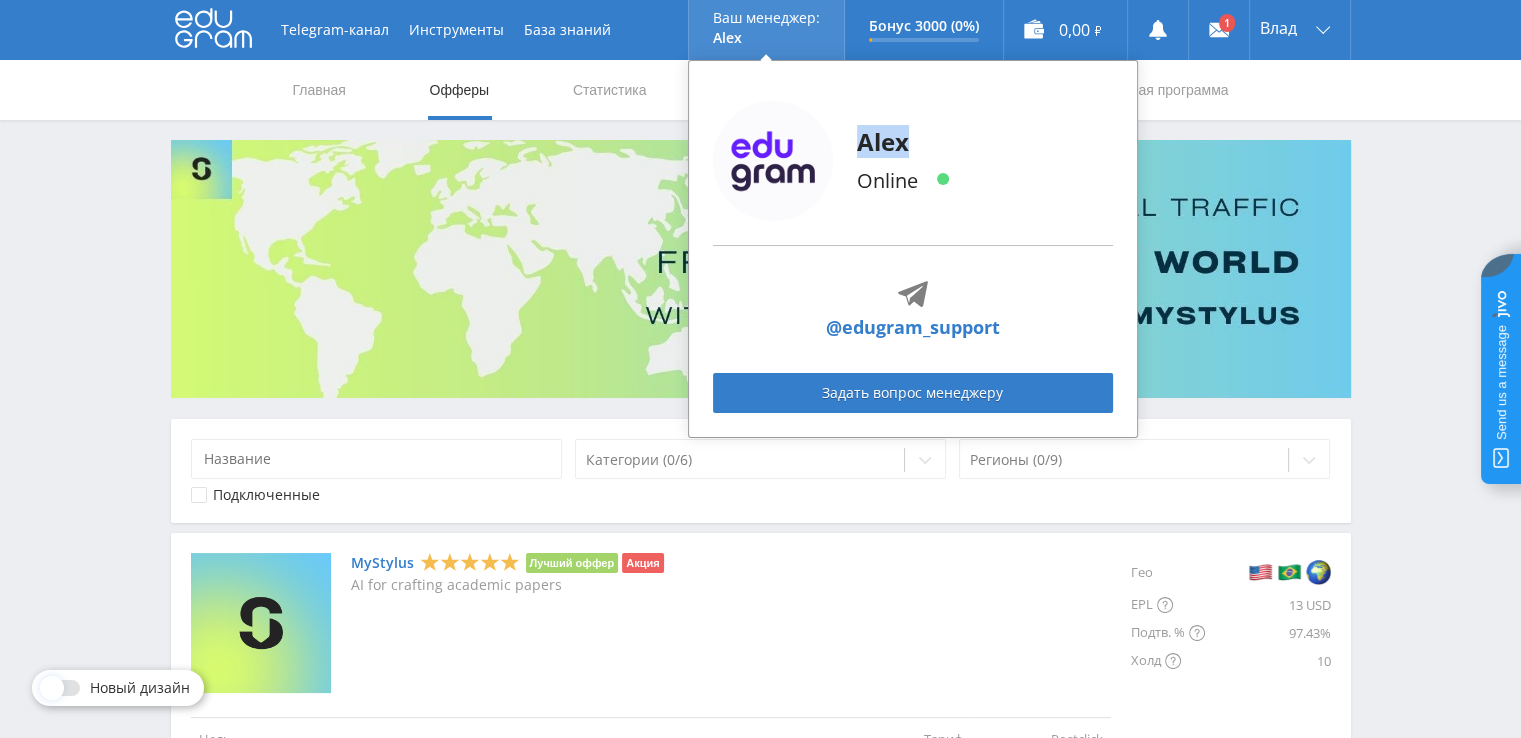 click on "Alex" at bounding box center (887, 142) 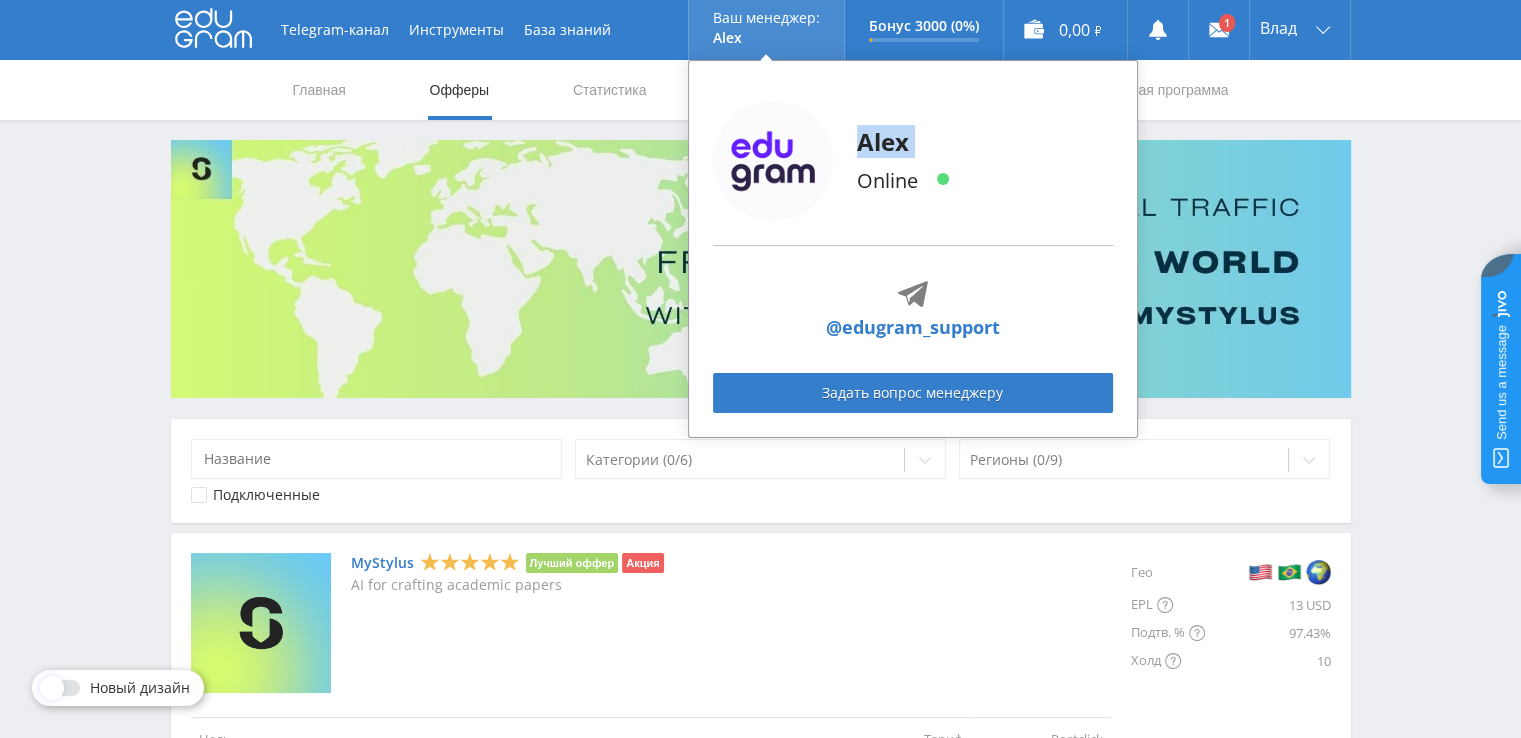 click on "Alex" at bounding box center [887, 142] 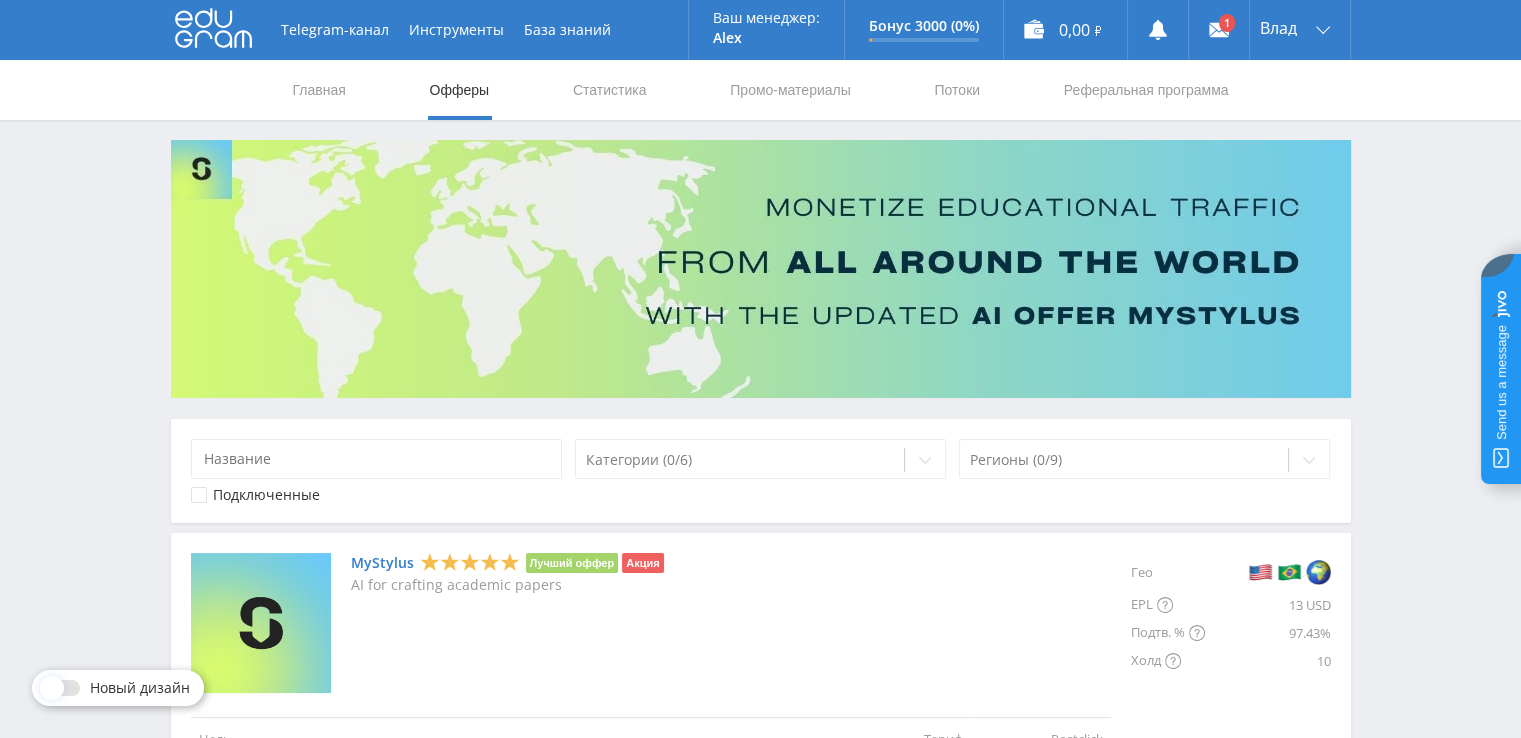 click on "Категории (0/6) Регионы (0/9) Подключенные" at bounding box center [761, 471] 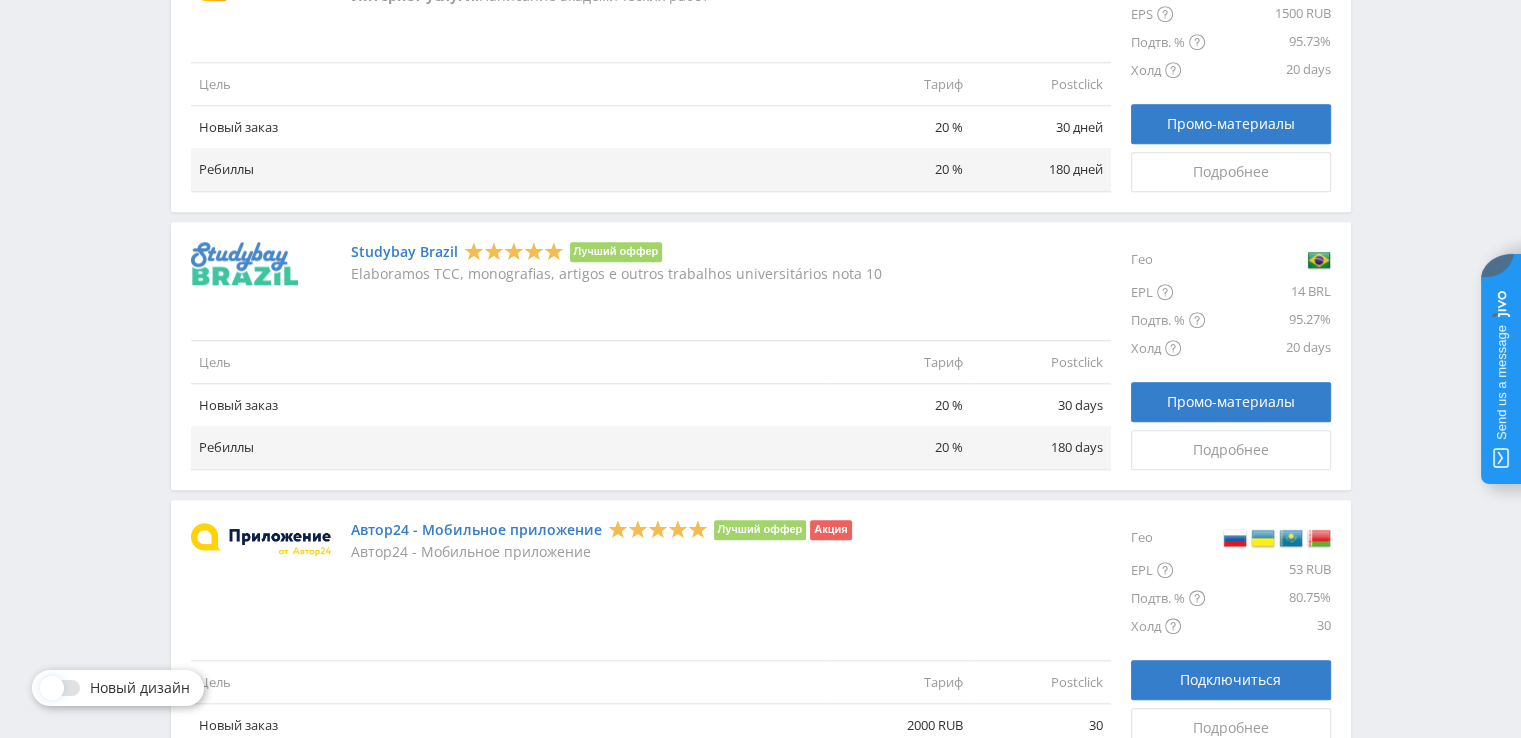 scroll, scrollTop: 2028, scrollLeft: 0, axis: vertical 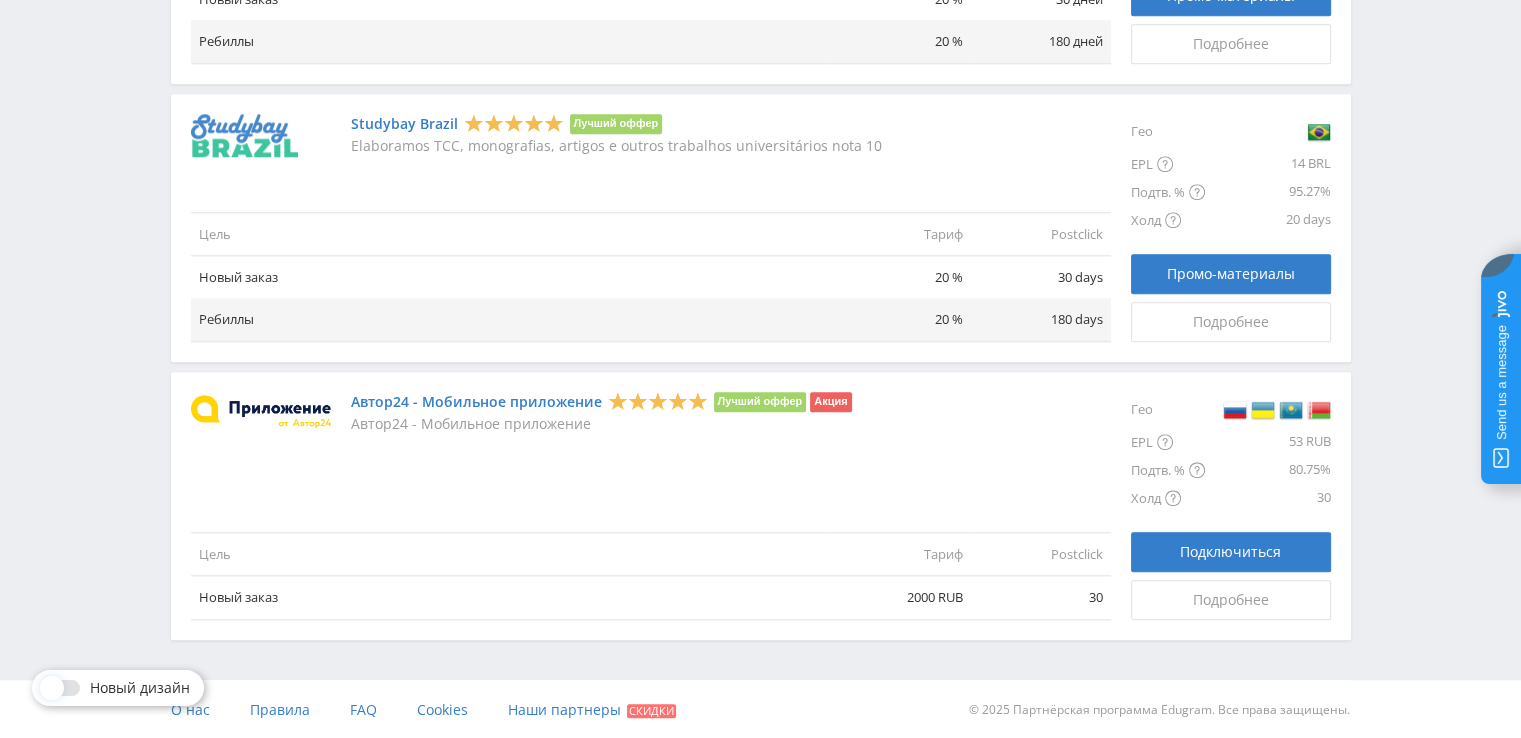 click at bounding box center (62, 688) 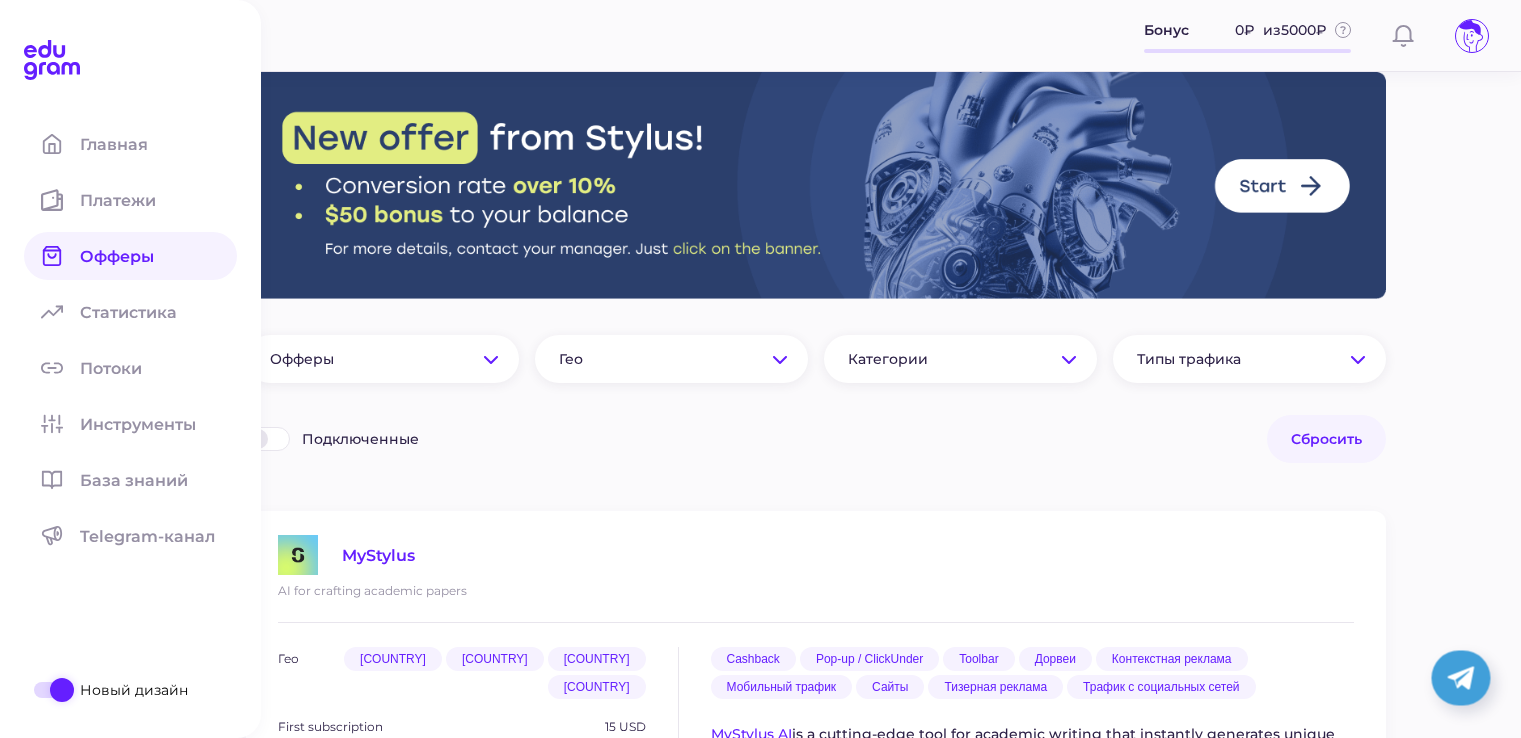 scroll, scrollTop: 0, scrollLeft: 0, axis: both 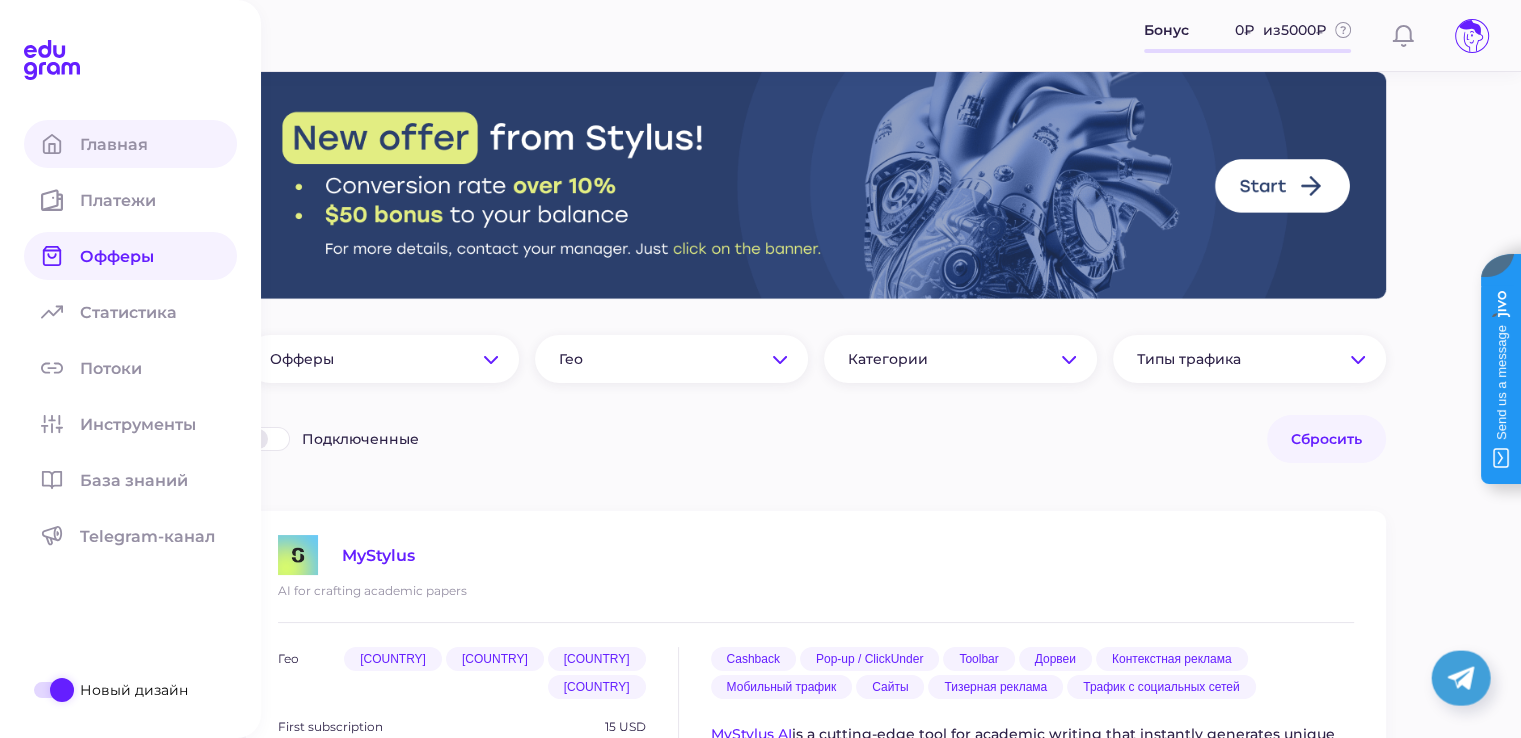 click on "Главная" at bounding box center [126, 144] 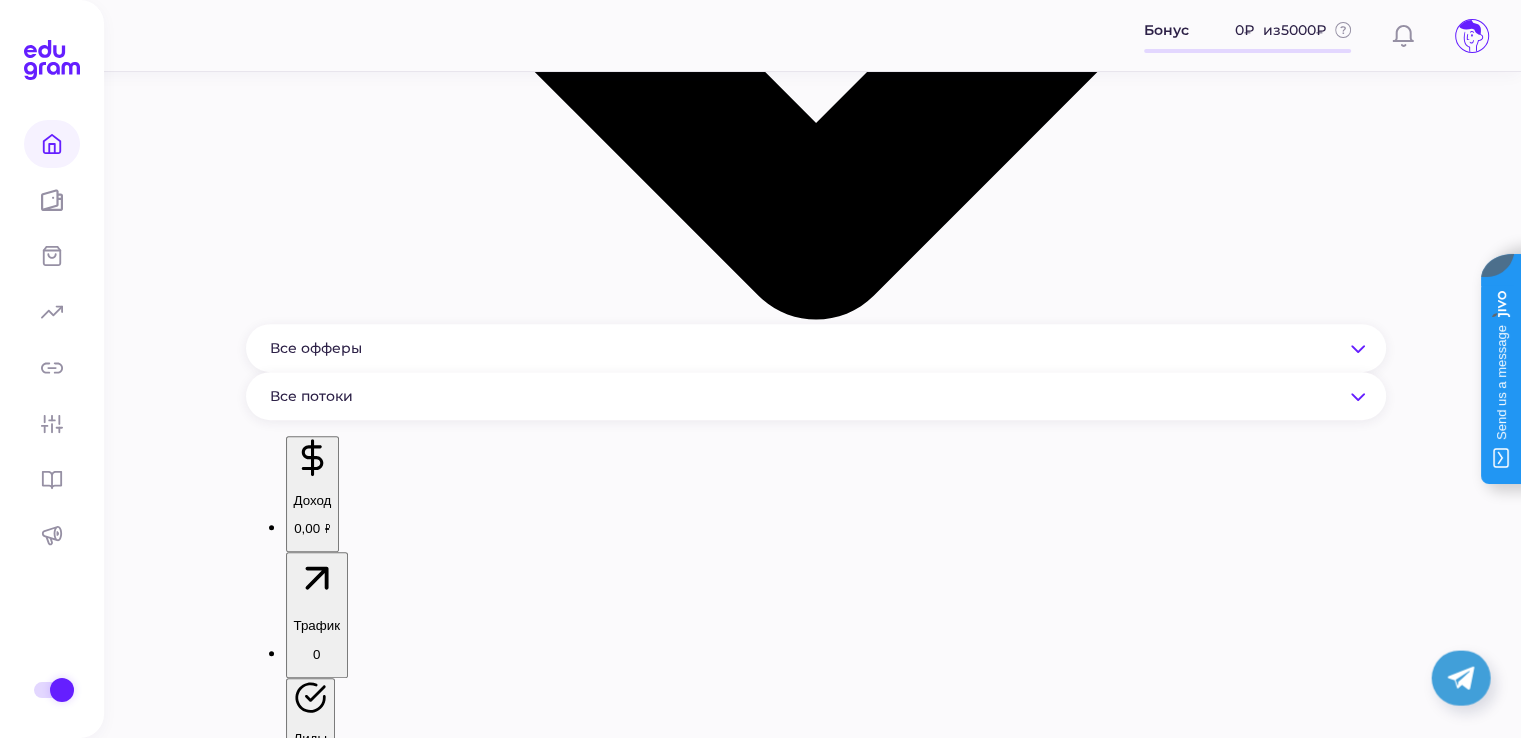 scroll, scrollTop: 684, scrollLeft: 0, axis: vertical 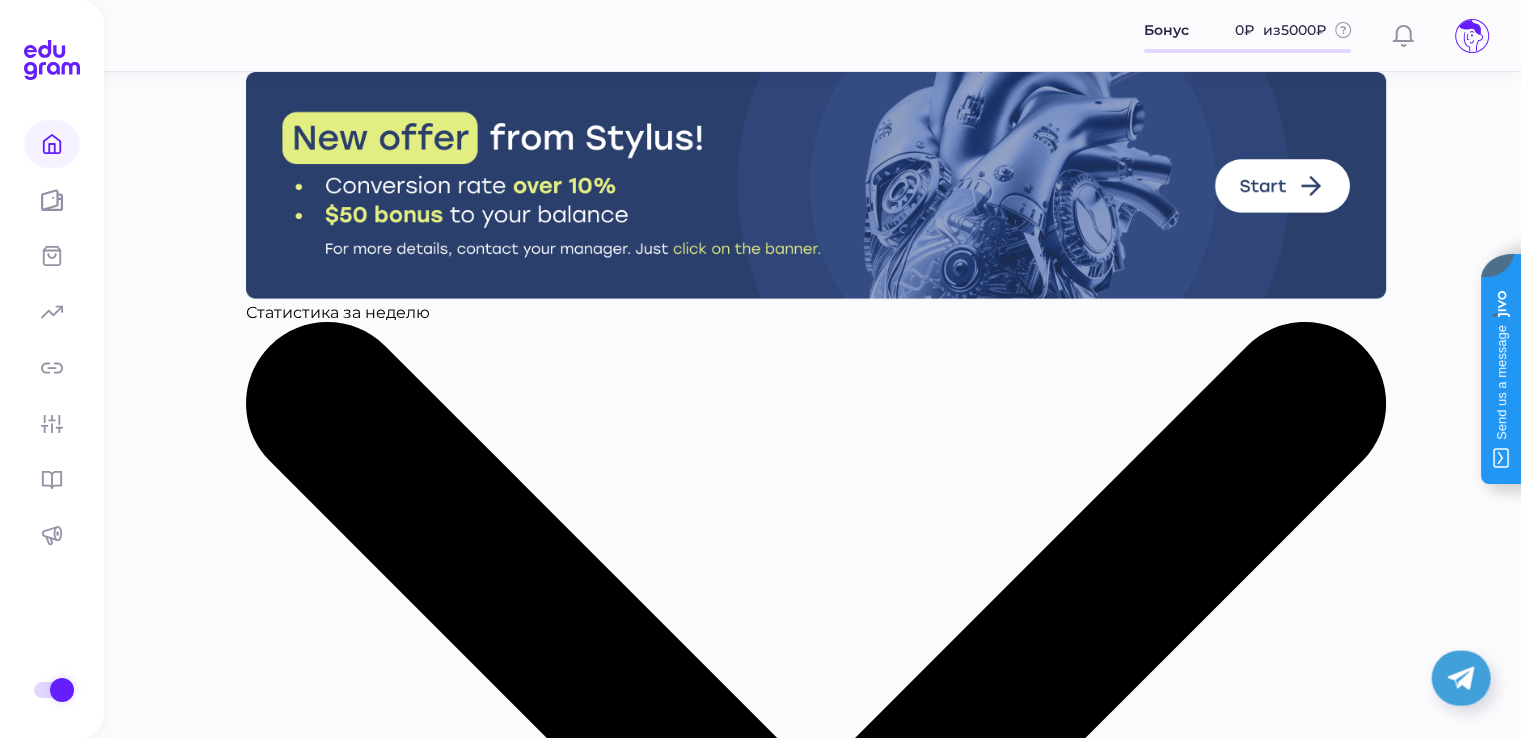 click at bounding box center (816, 647) 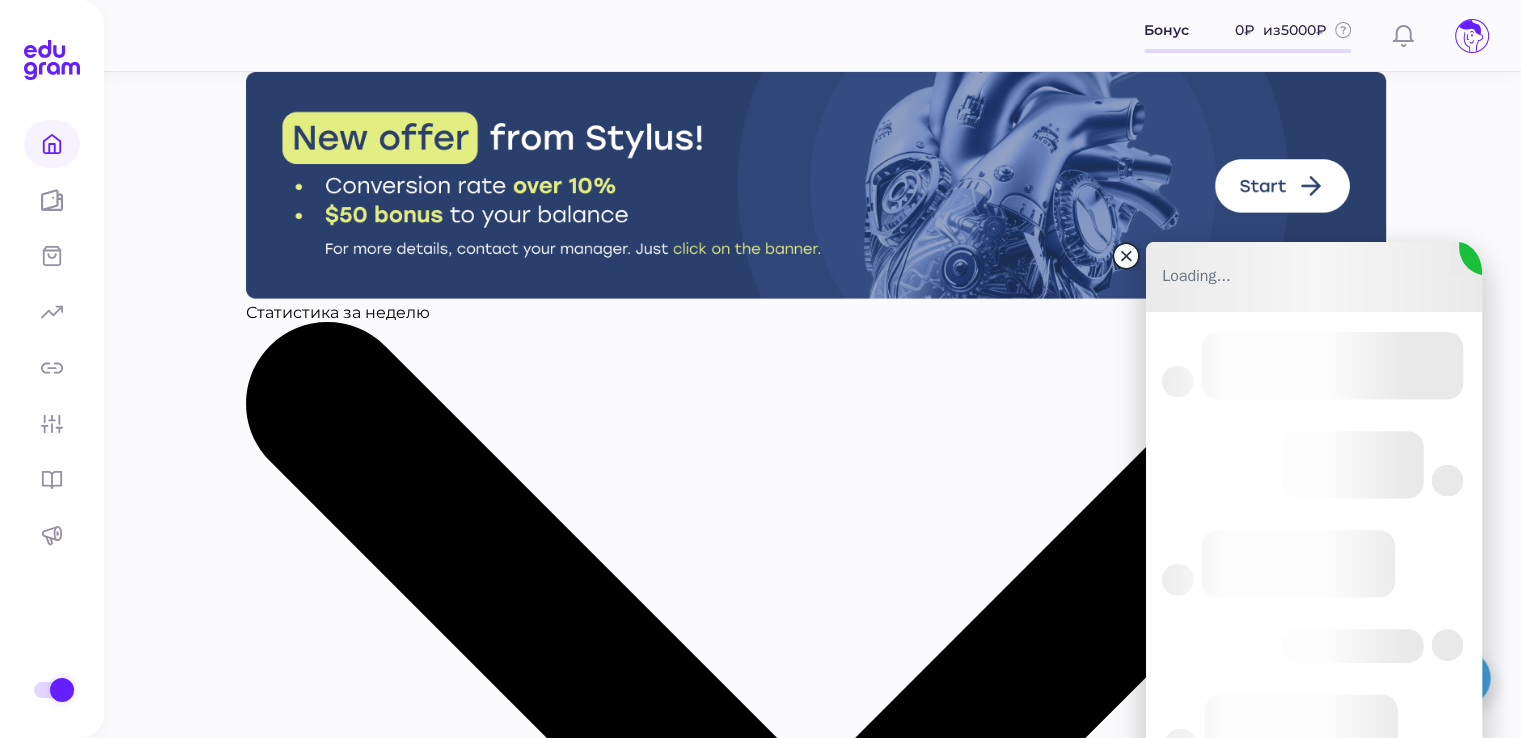 click on "Статистика за   неделю Все офферы Все потоки" at bounding box center (816, 688) 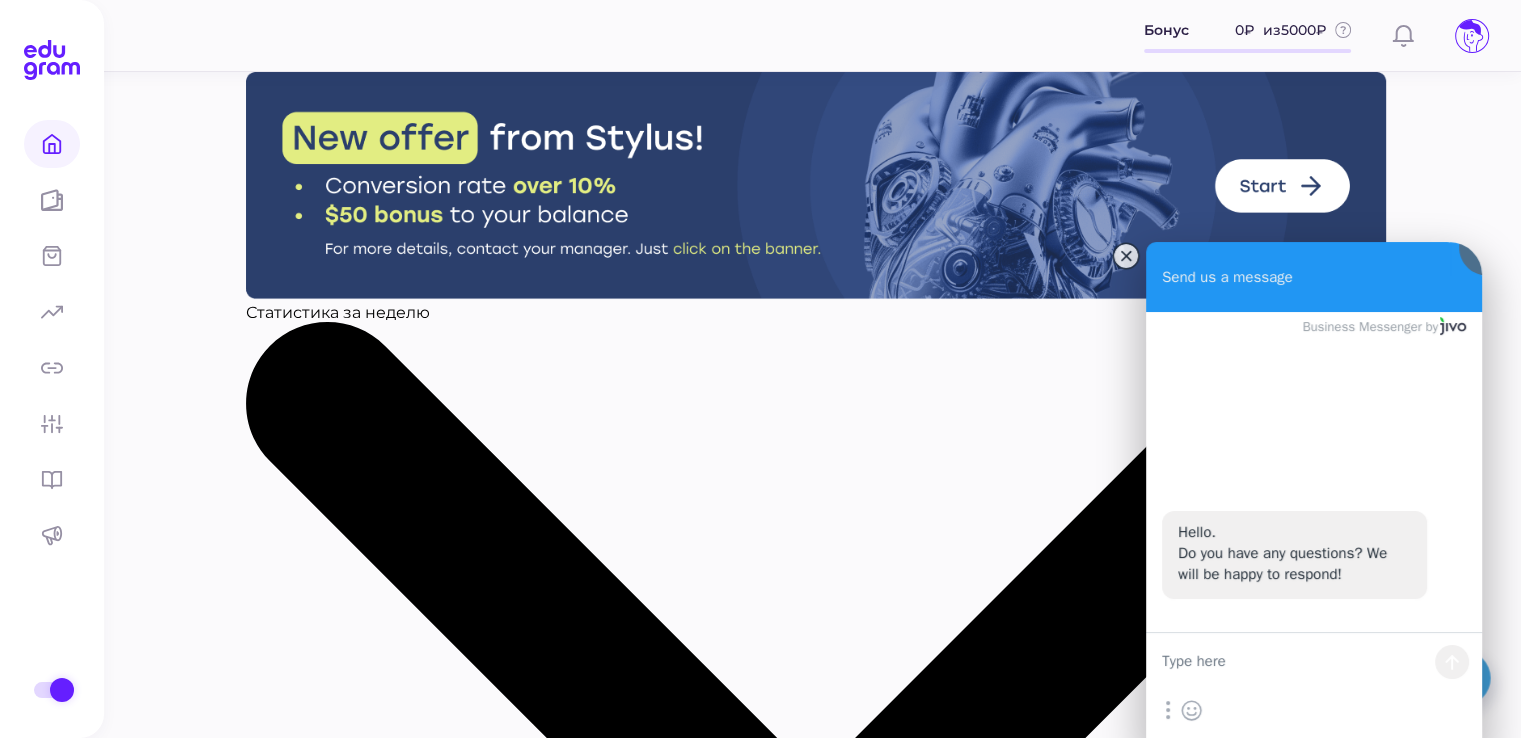 scroll, scrollTop: 0, scrollLeft: 0, axis: both 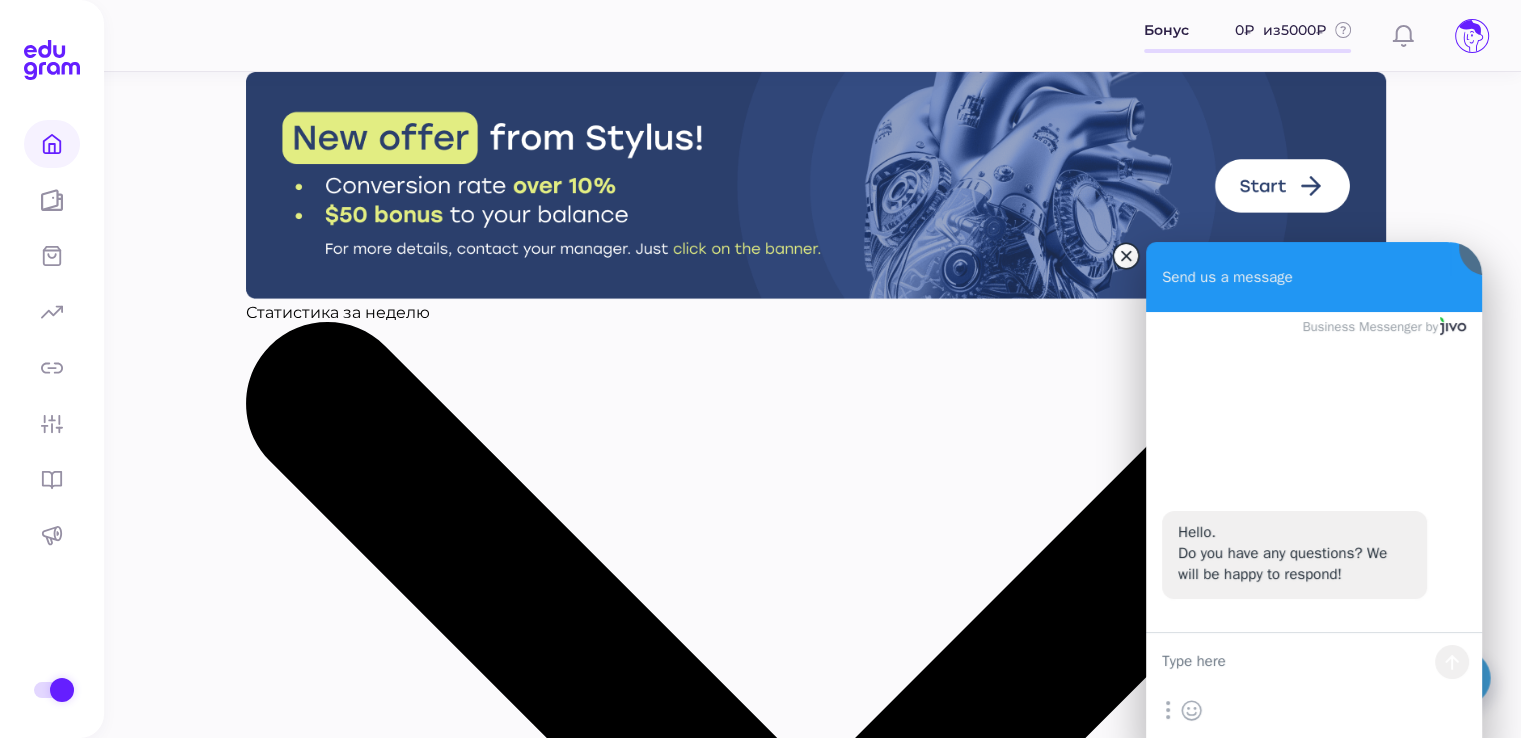 click at bounding box center (1126, 256) 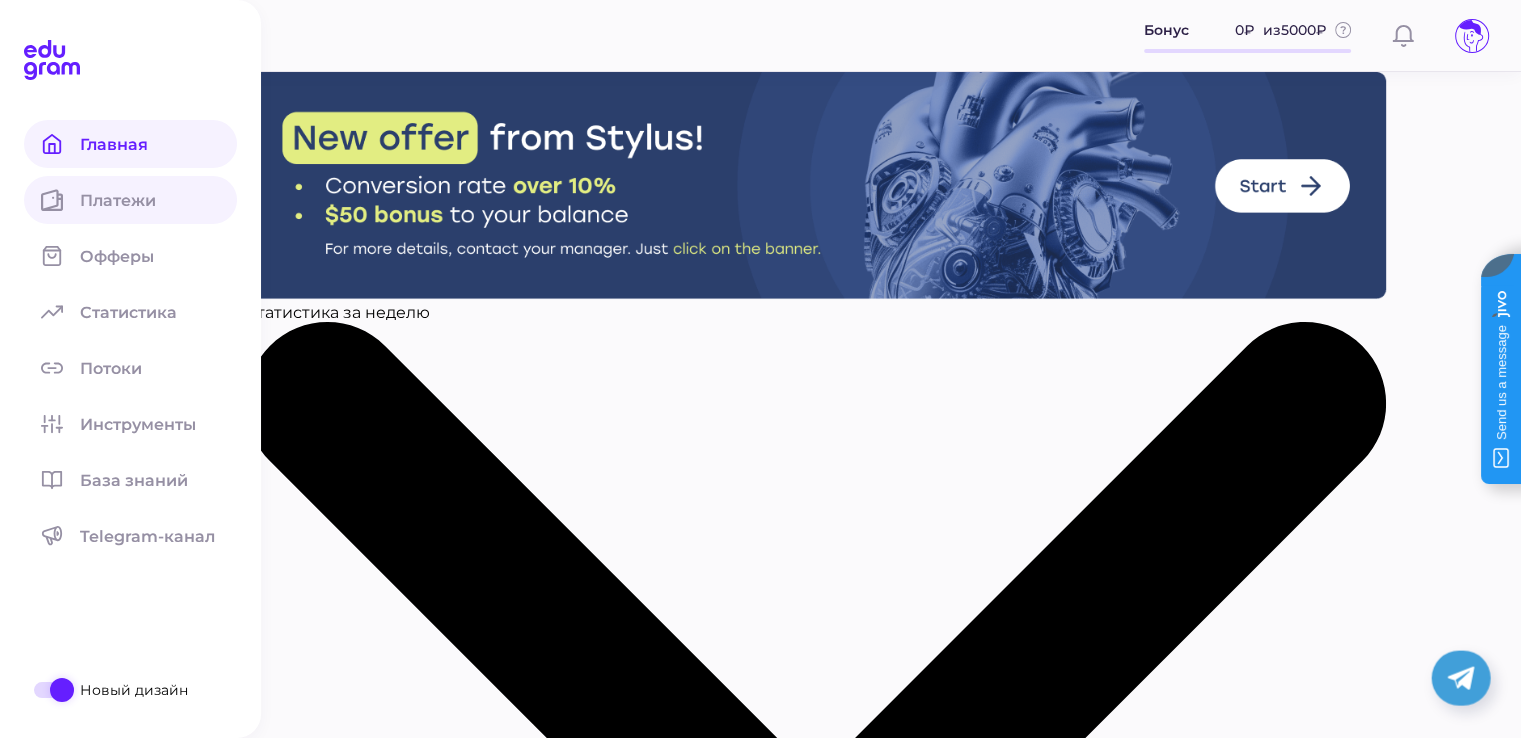 click on "Платежи" at bounding box center [130, 200] 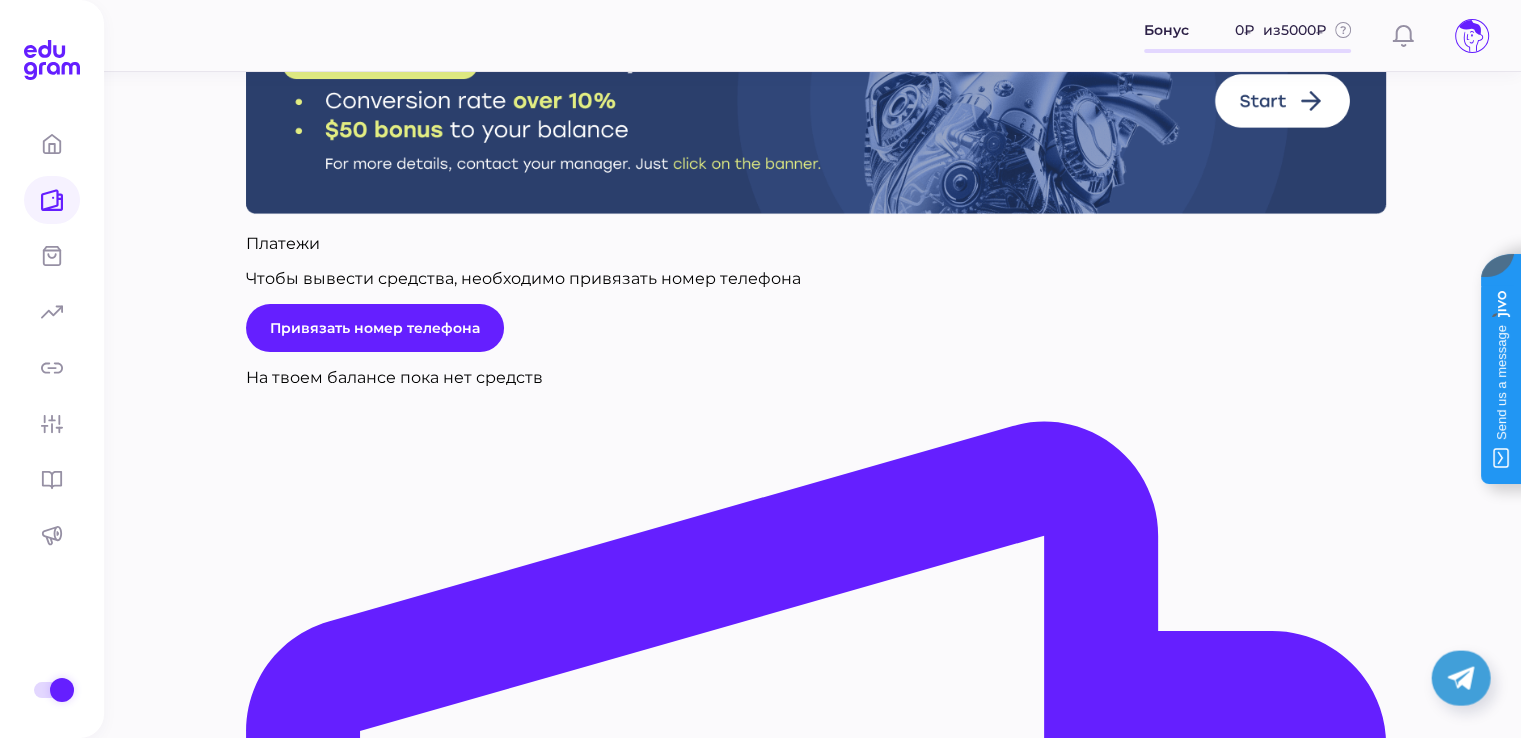 scroll, scrollTop: 200, scrollLeft: 0, axis: vertical 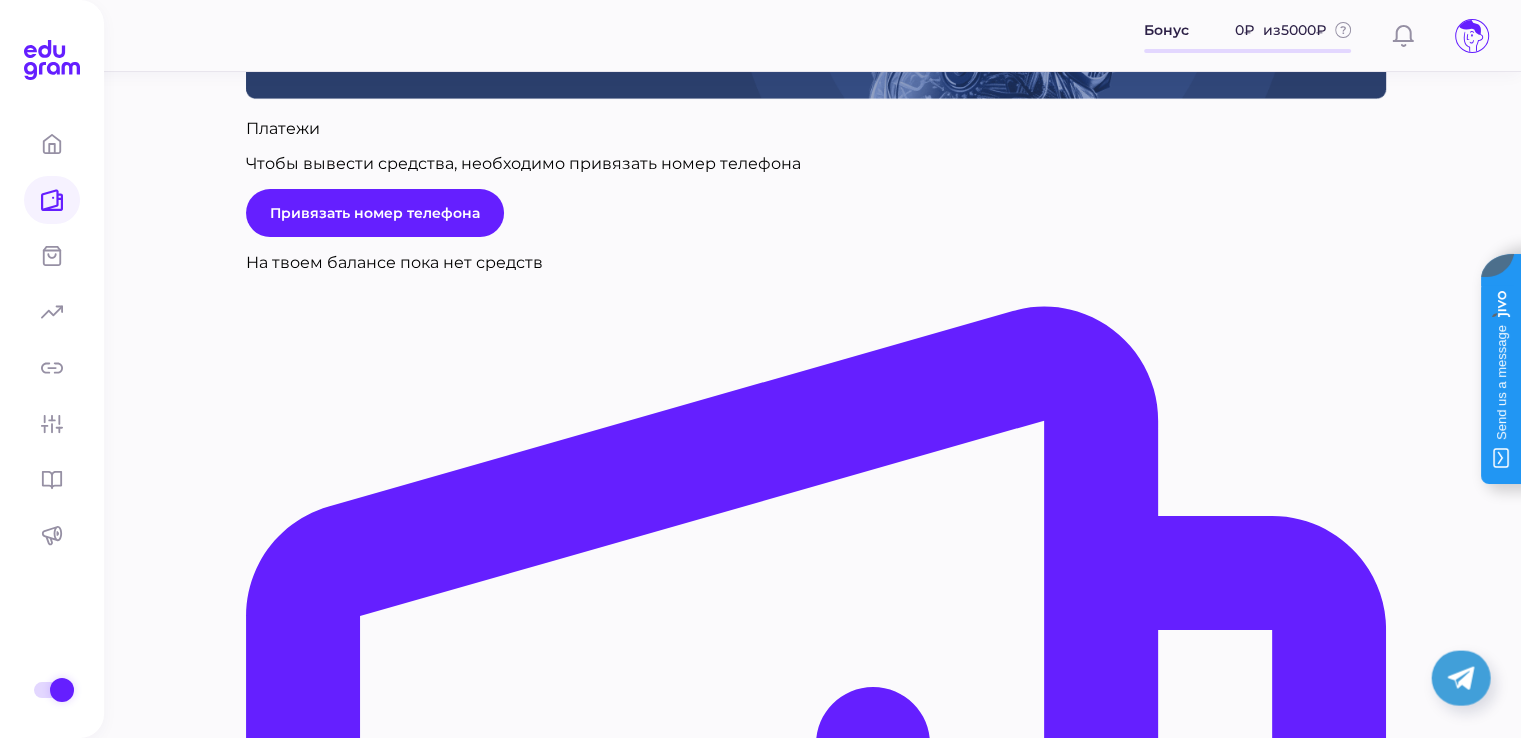 click on "Вывести средства" at bounding box center (816, 858) 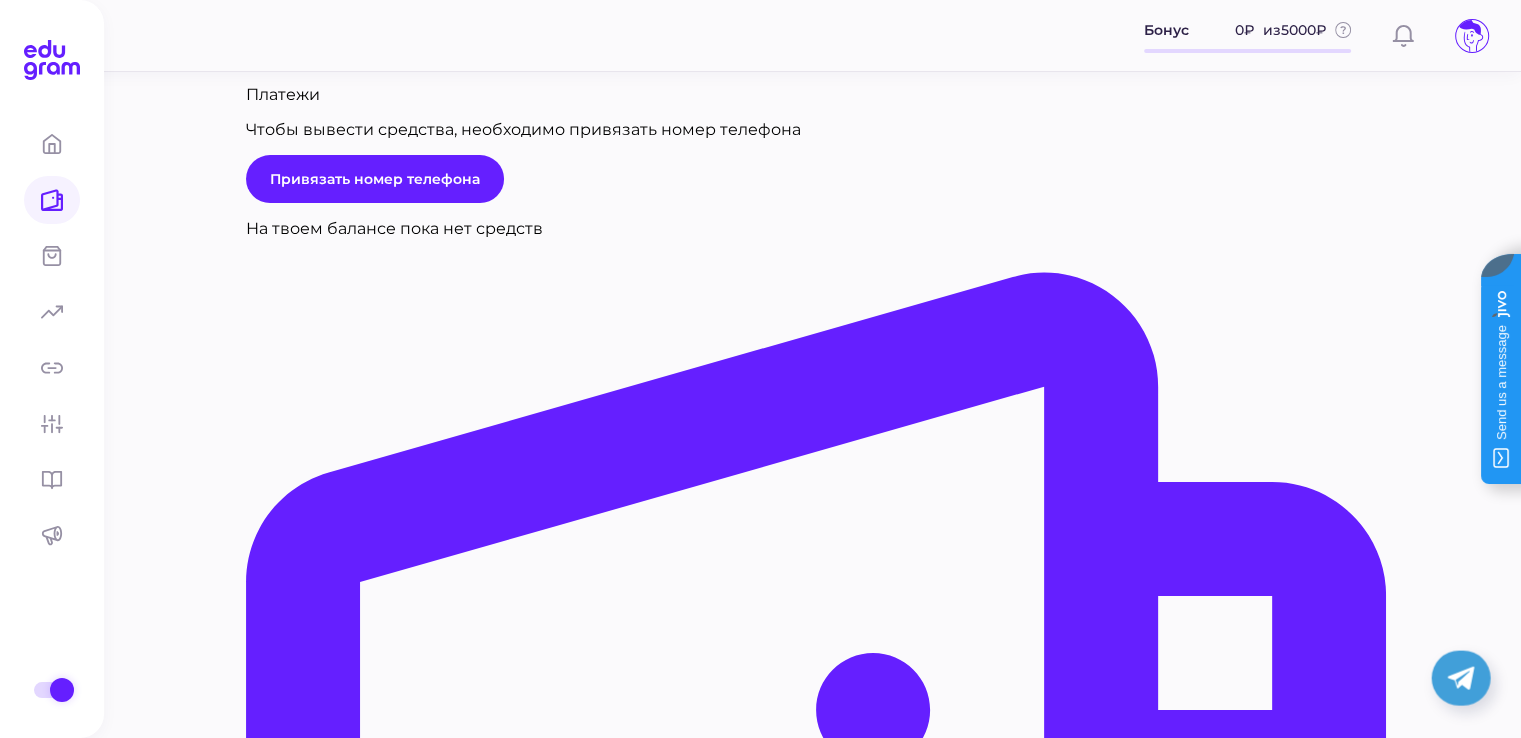 scroll, scrollTop: 252, scrollLeft: 0, axis: vertical 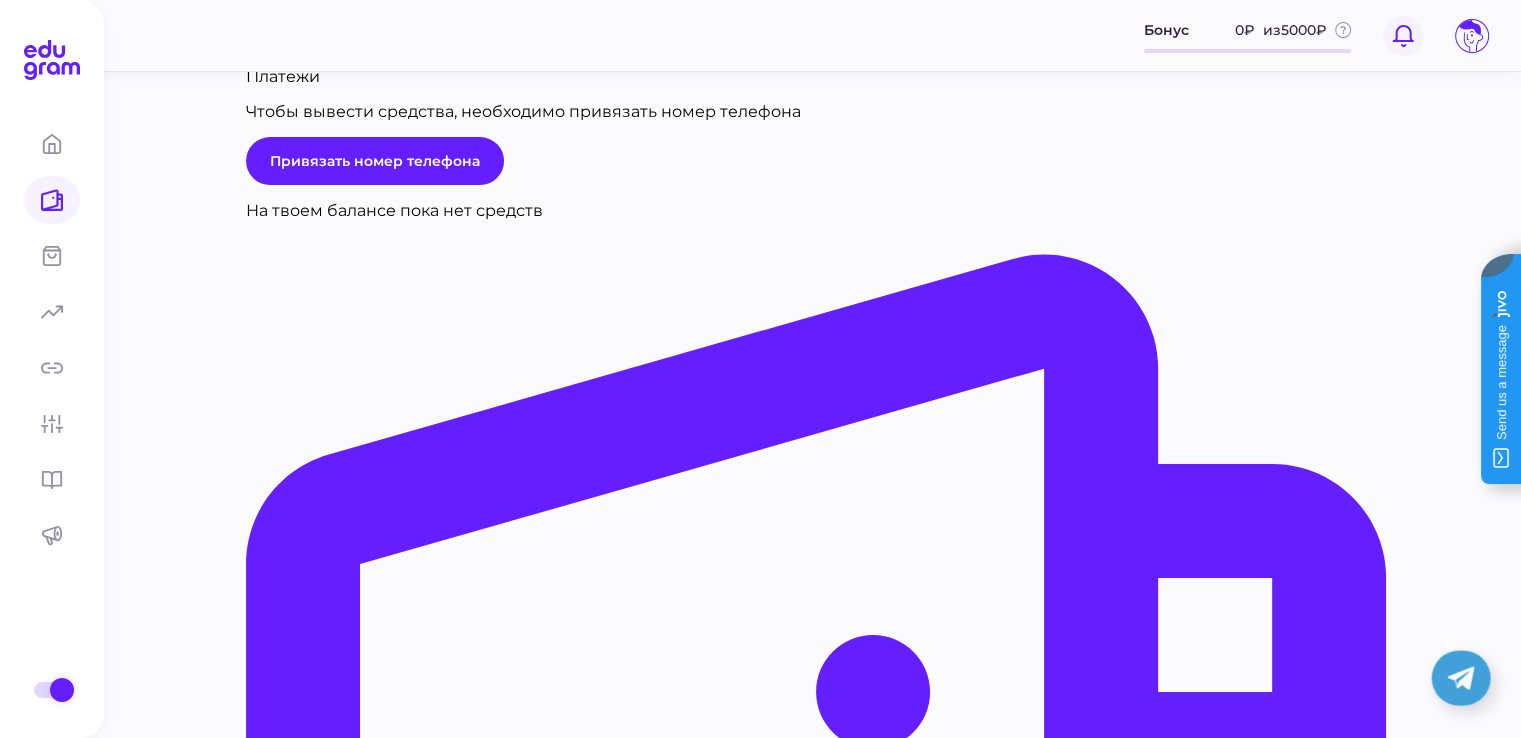 click at bounding box center (1403, 36) 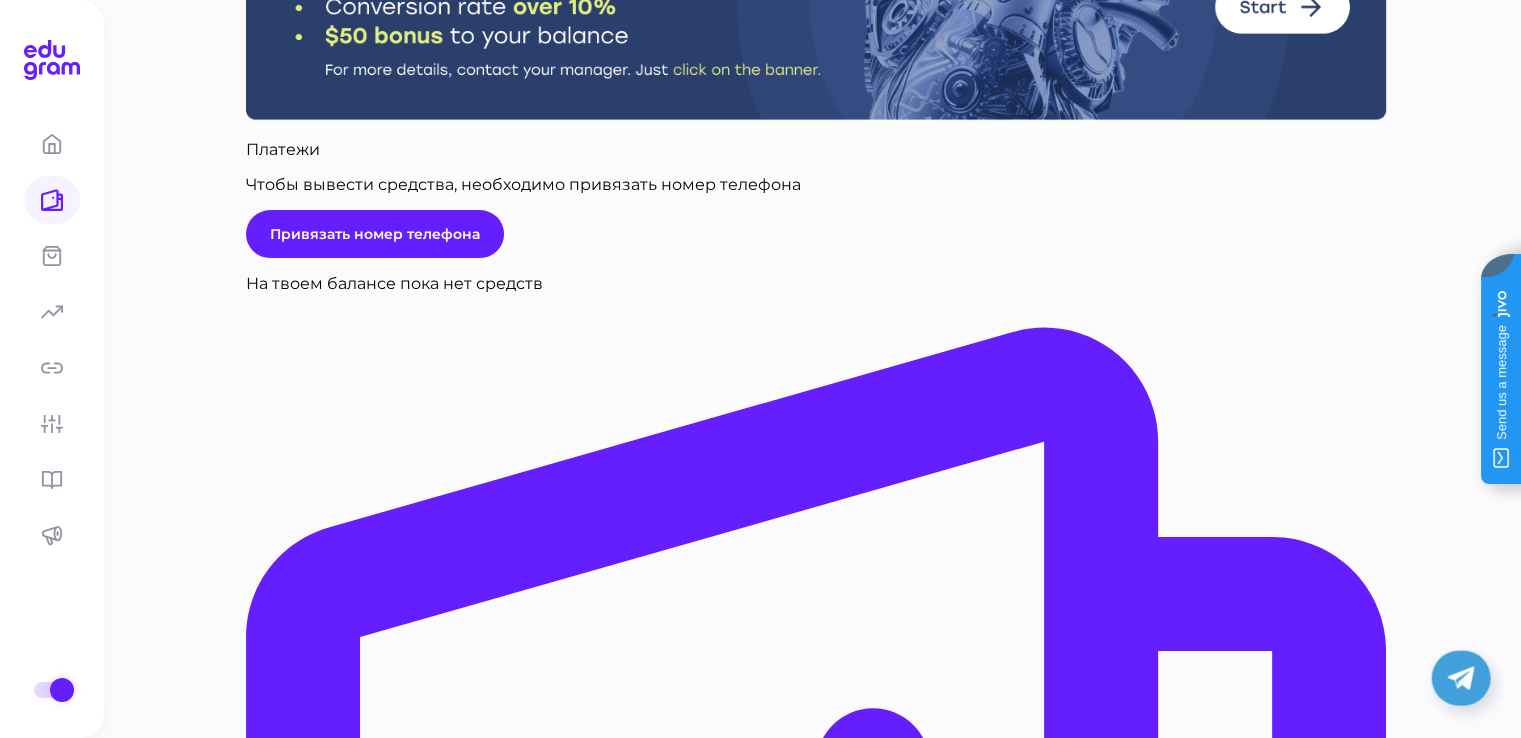 click at bounding box center (8, 3688) 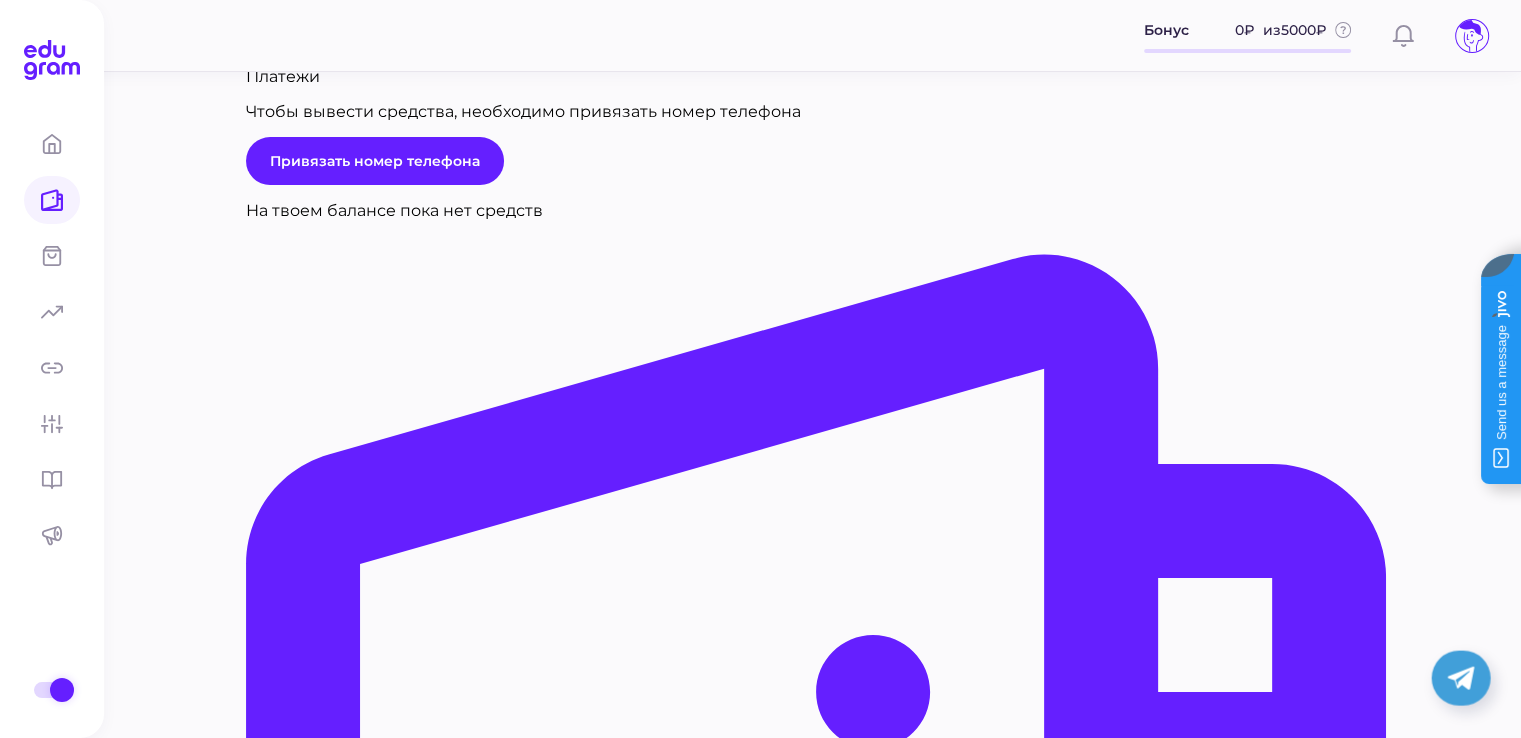 click at bounding box center (1472, 36) 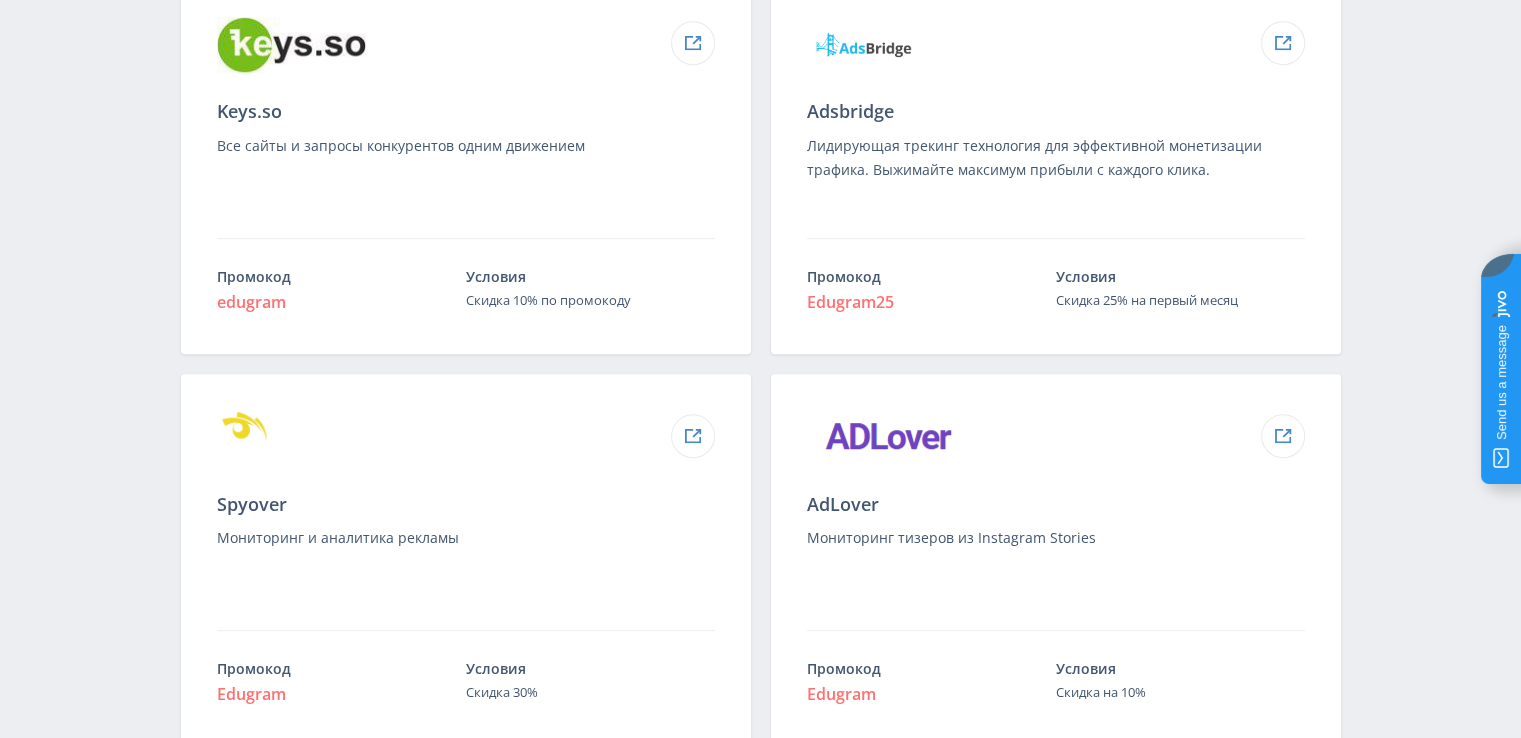 scroll, scrollTop: 500, scrollLeft: 0, axis: vertical 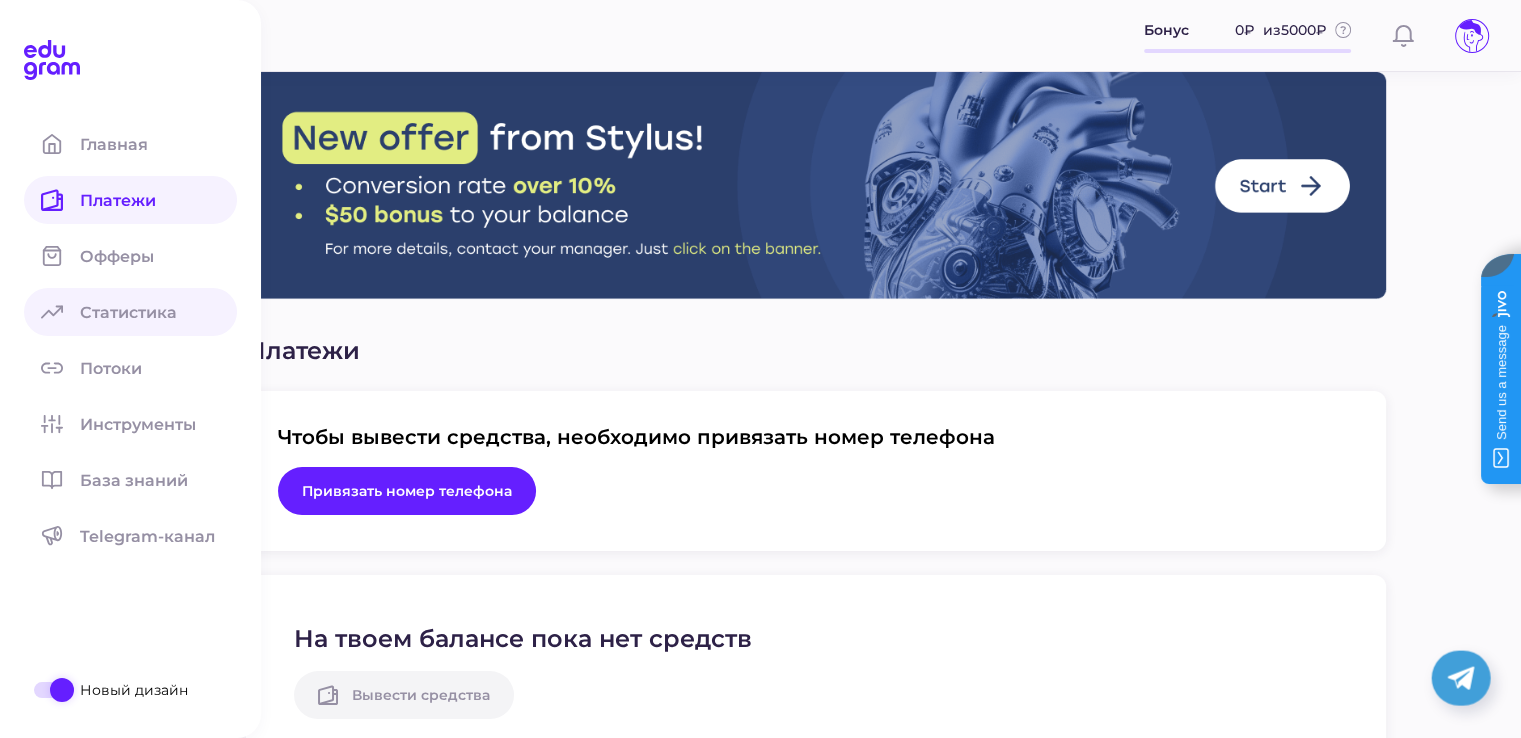 click on "Статистика" at bounding box center (140, 312) 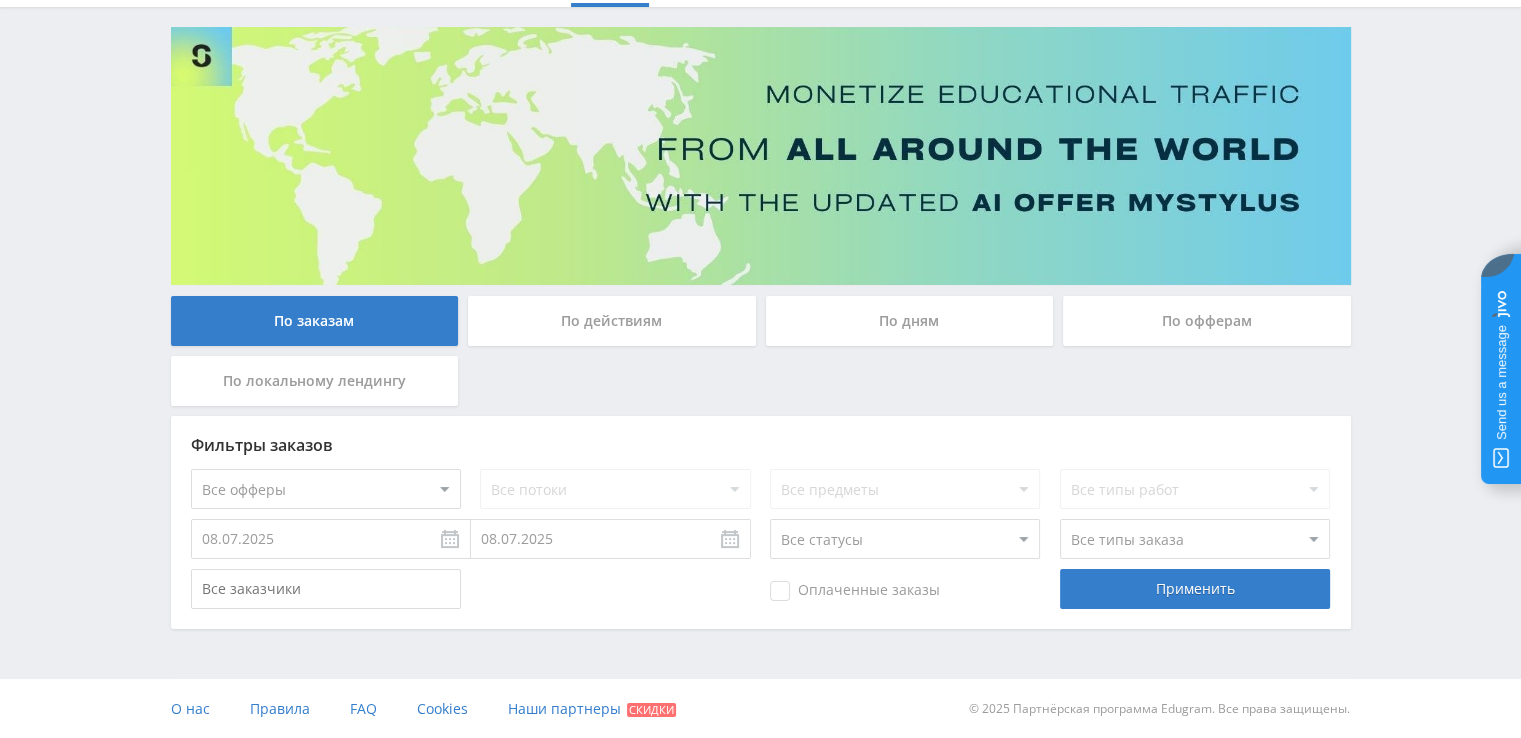 scroll, scrollTop: 114, scrollLeft: 0, axis: vertical 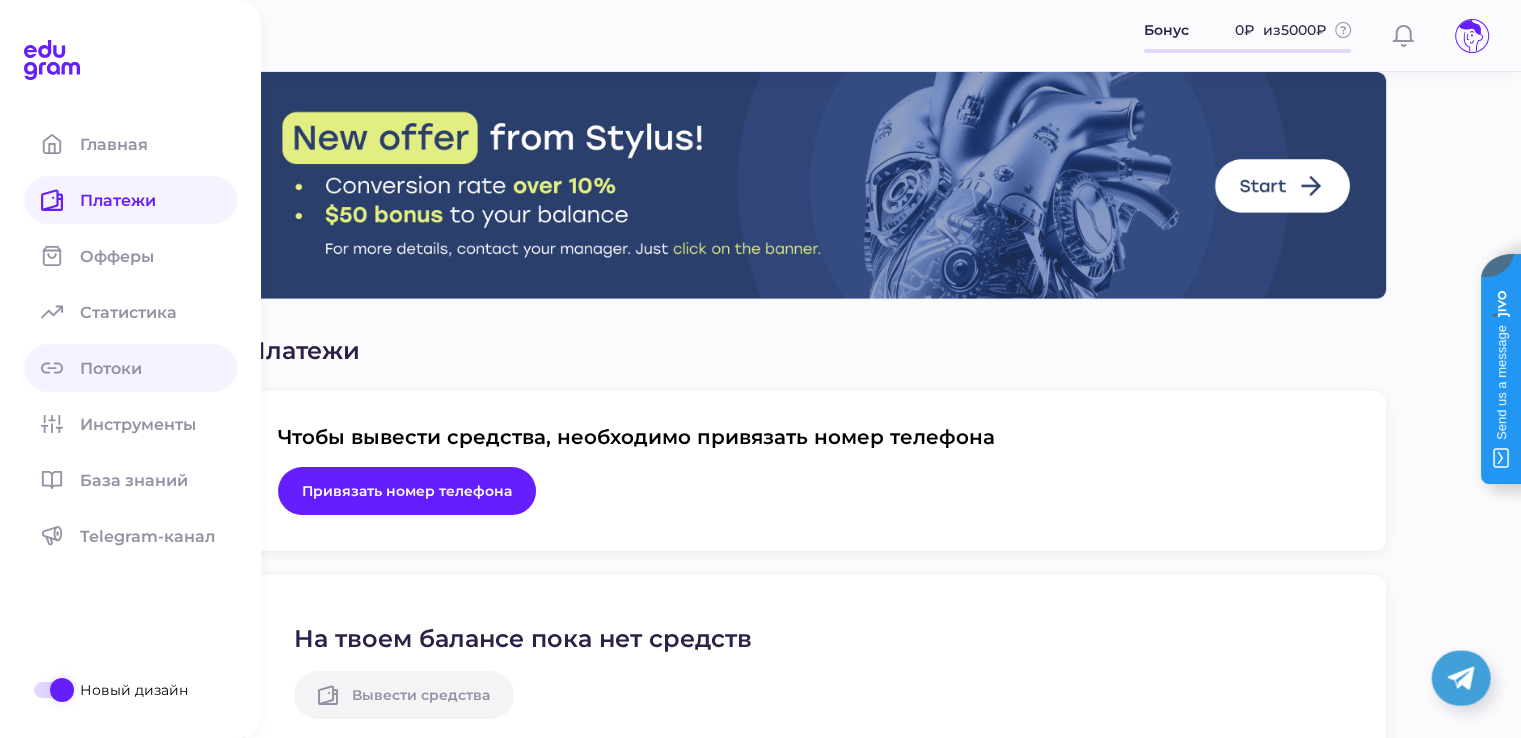 click on "Потоки" at bounding box center [130, 368] 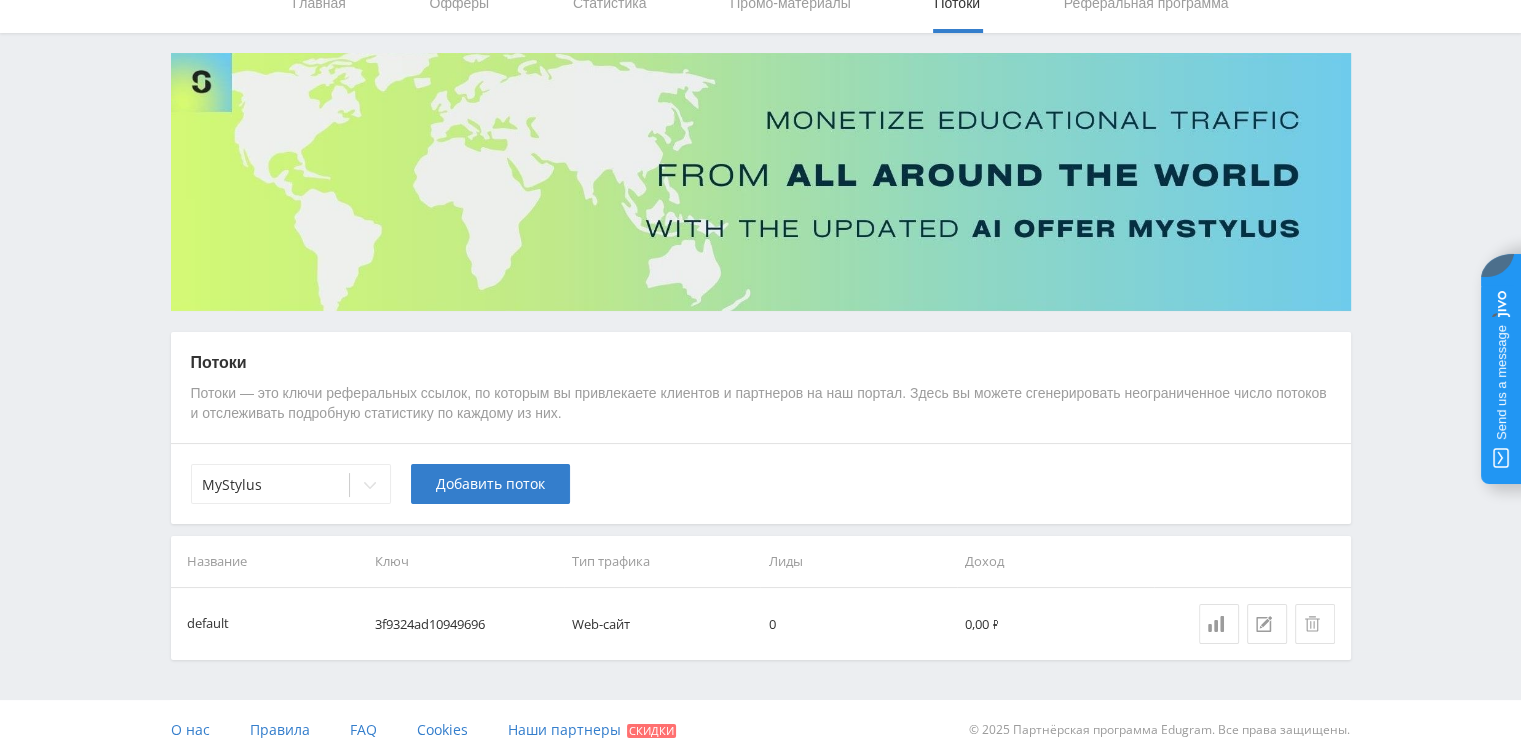scroll, scrollTop: 0, scrollLeft: 0, axis: both 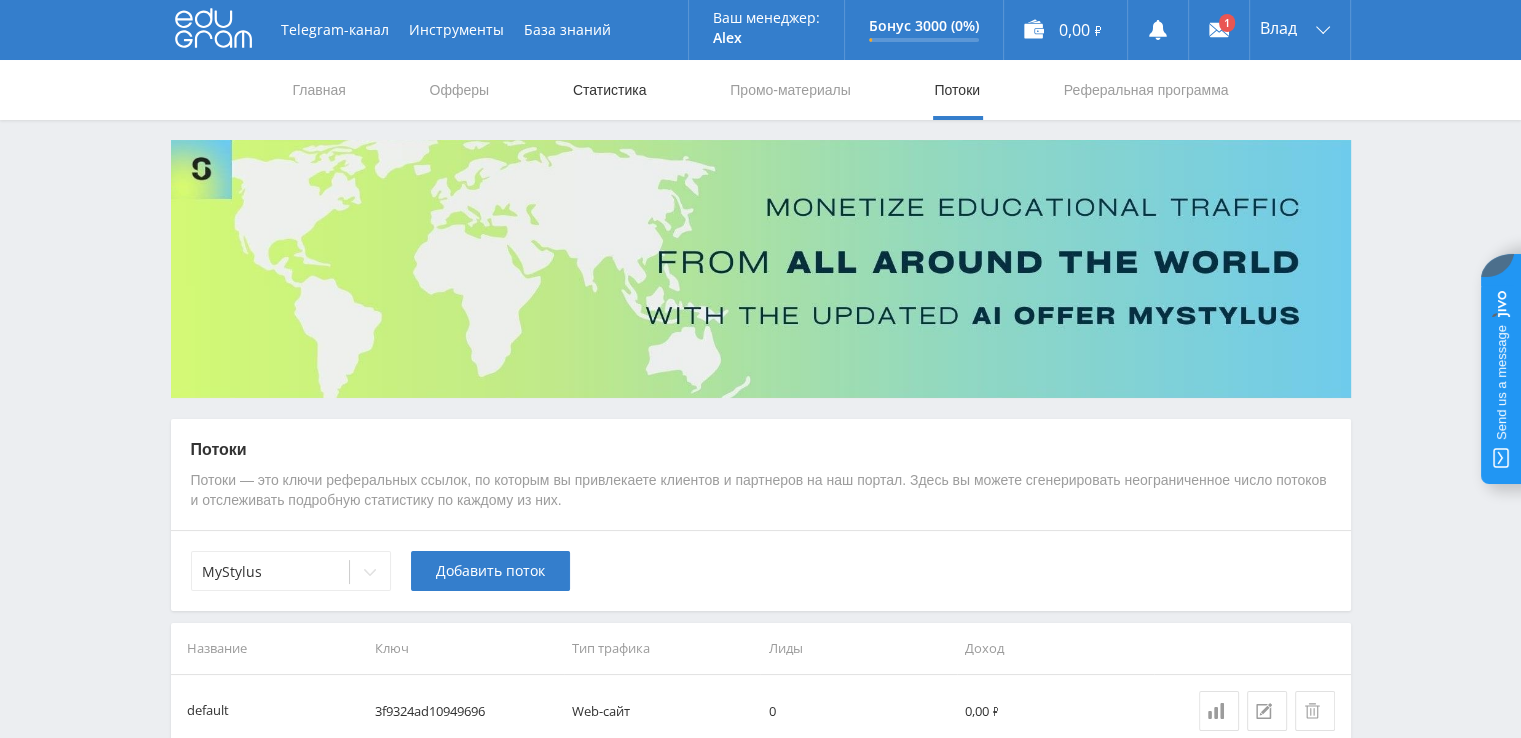 click on "Статистика" at bounding box center (610, 90) 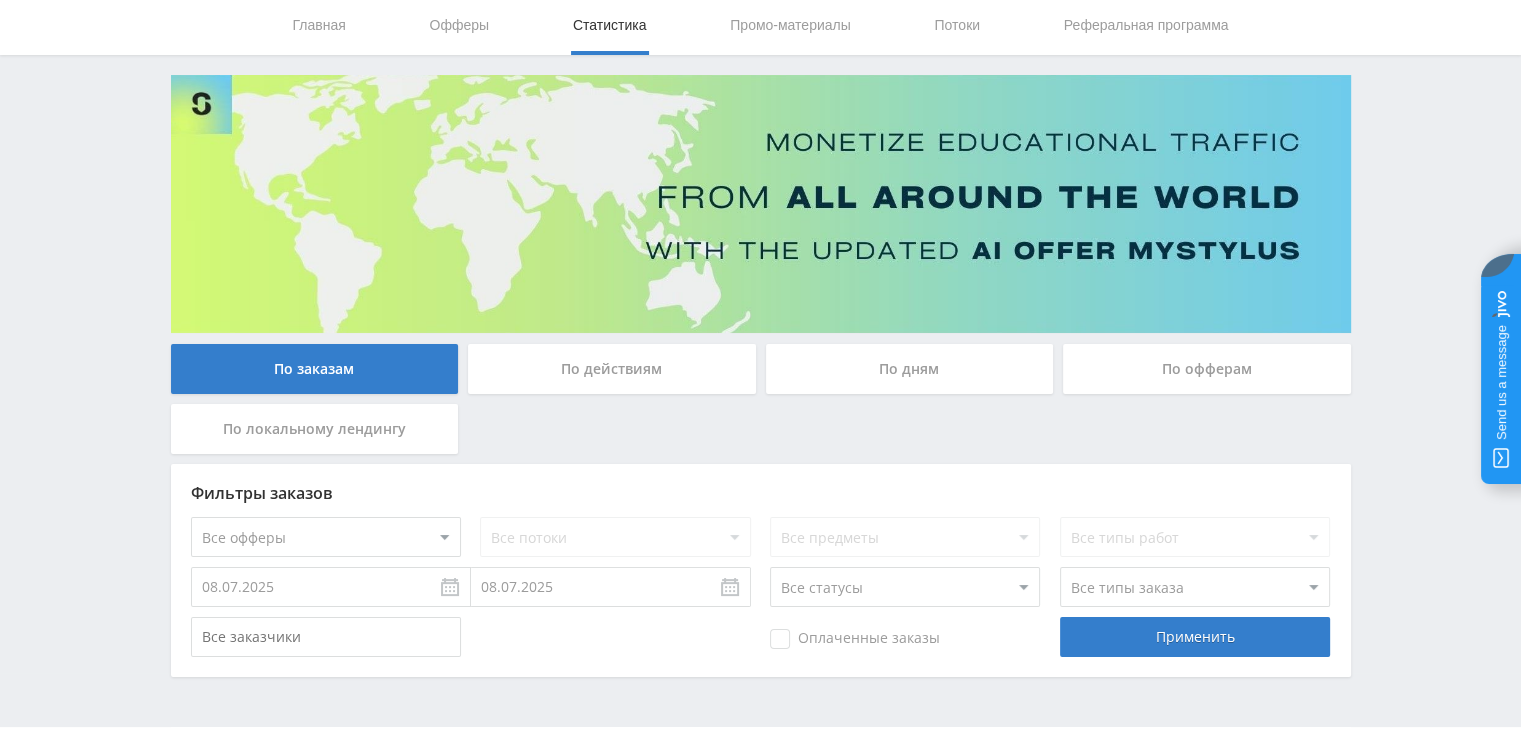 scroll, scrollTop: 100, scrollLeft: 0, axis: vertical 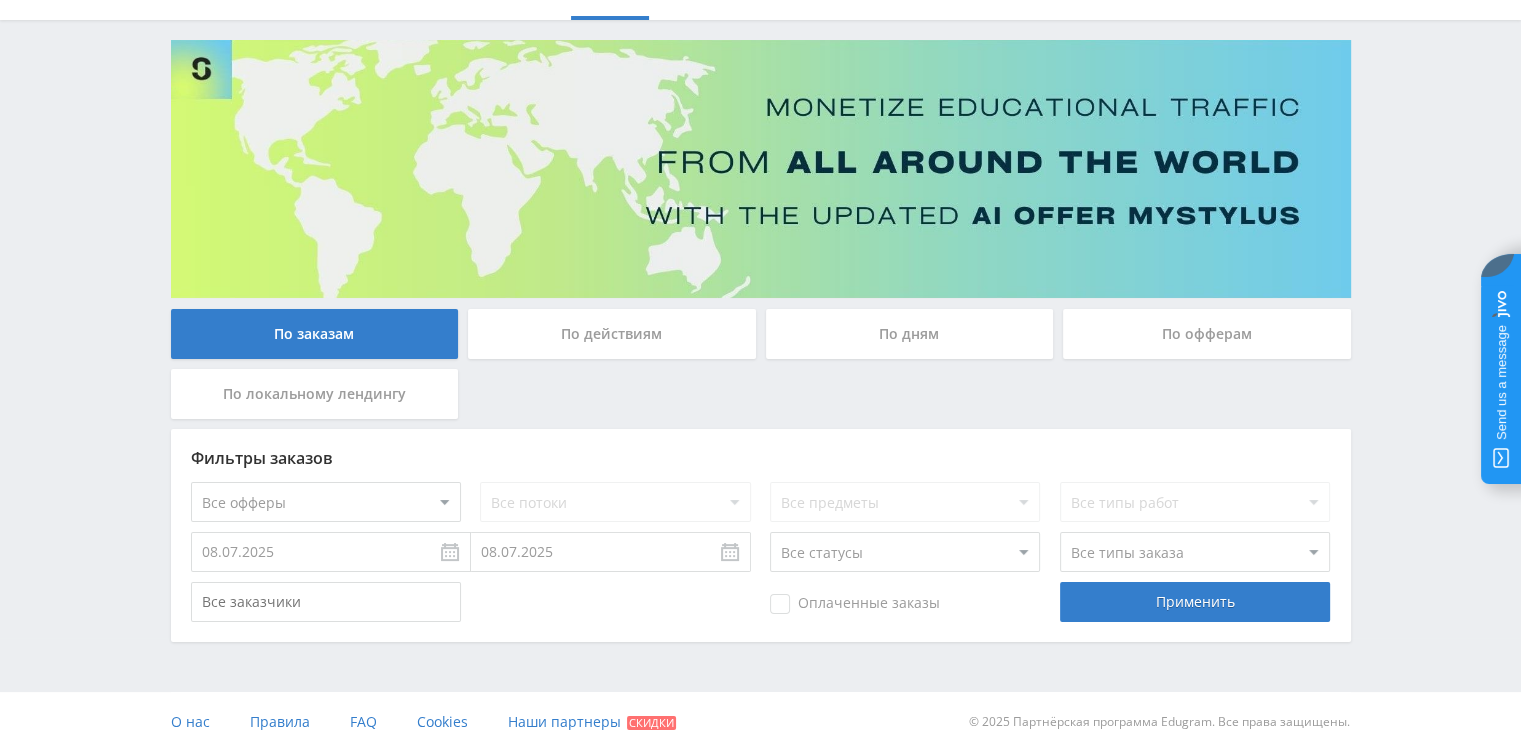 click on "По действиям" at bounding box center [315, 334] 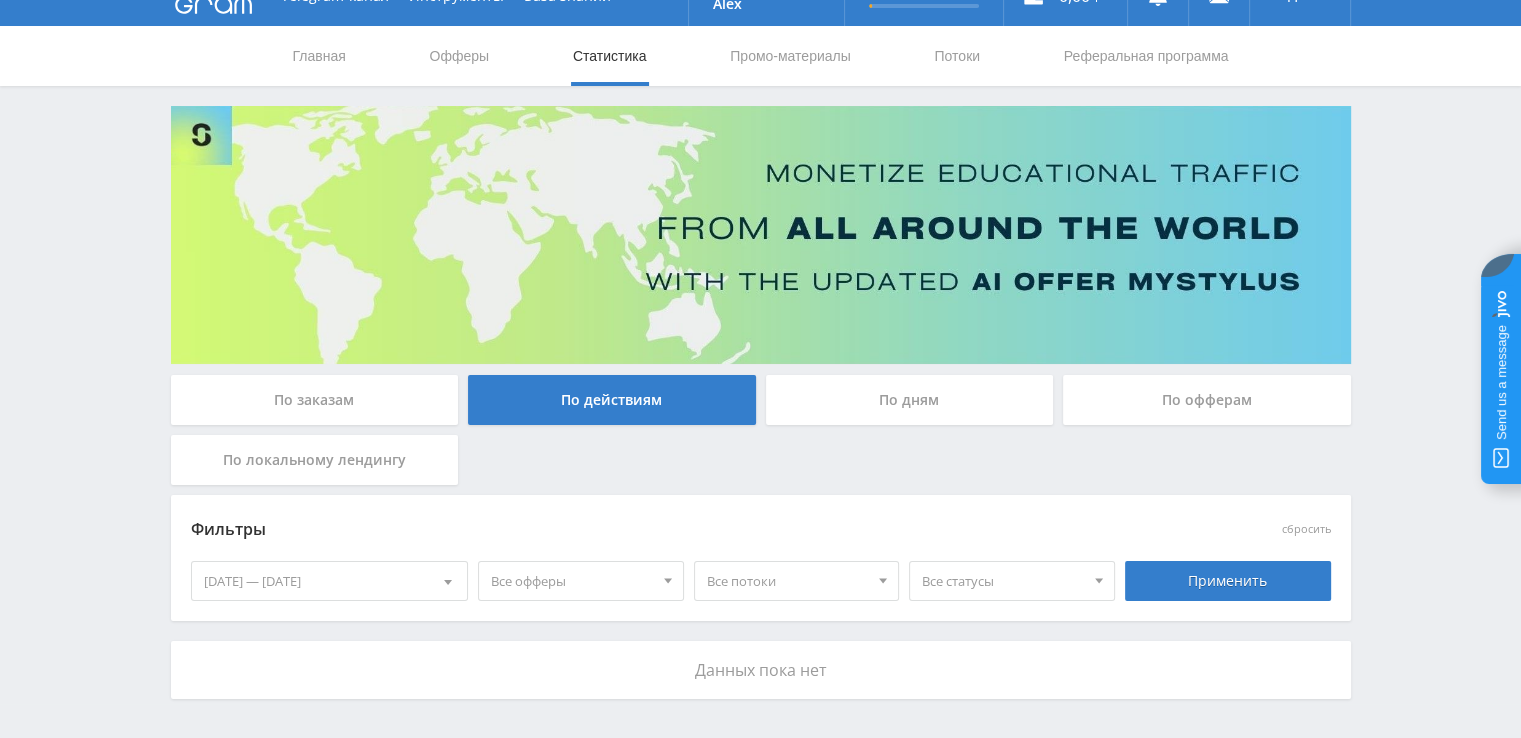 scroll, scrollTop: 0, scrollLeft: 0, axis: both 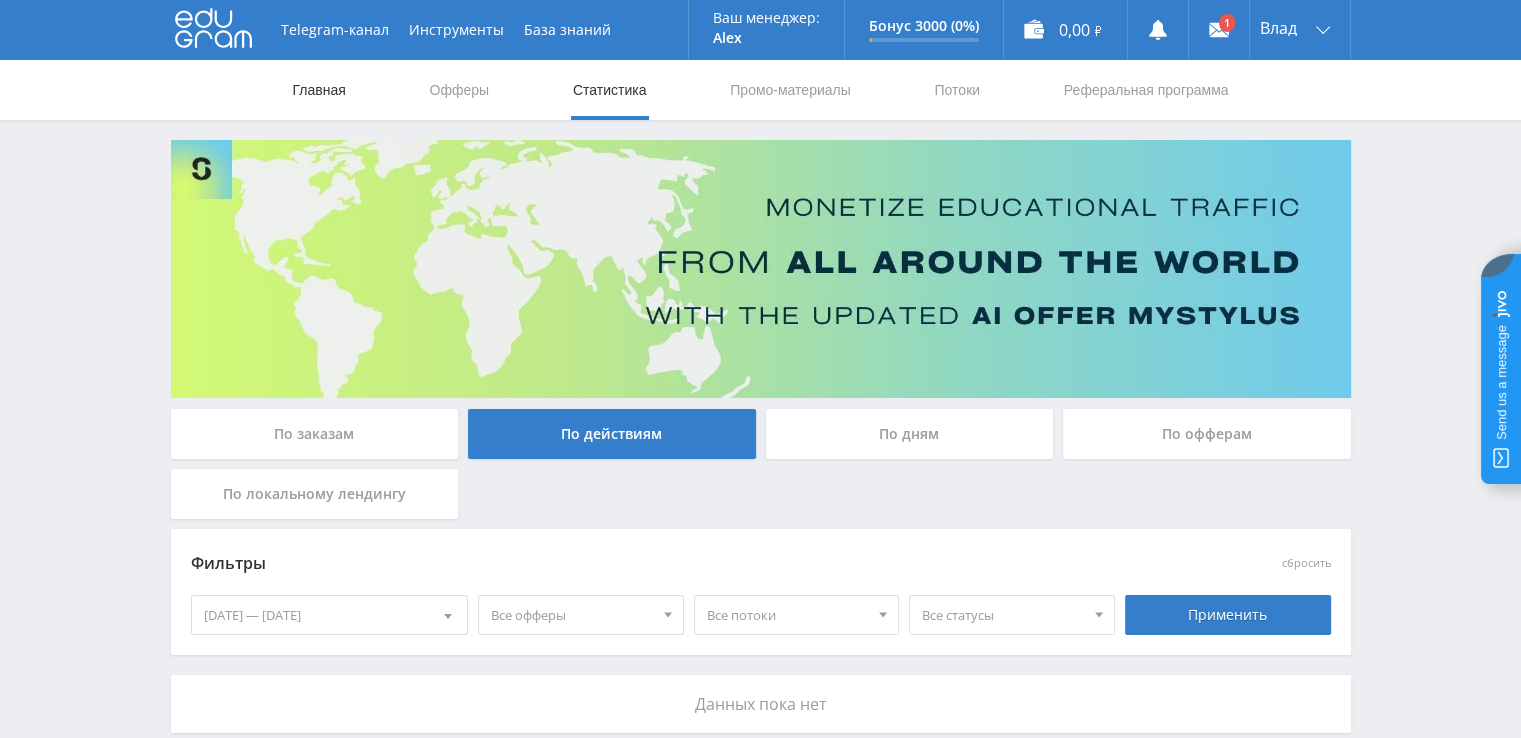 click on "Главная" at bounding box center (319, 90) 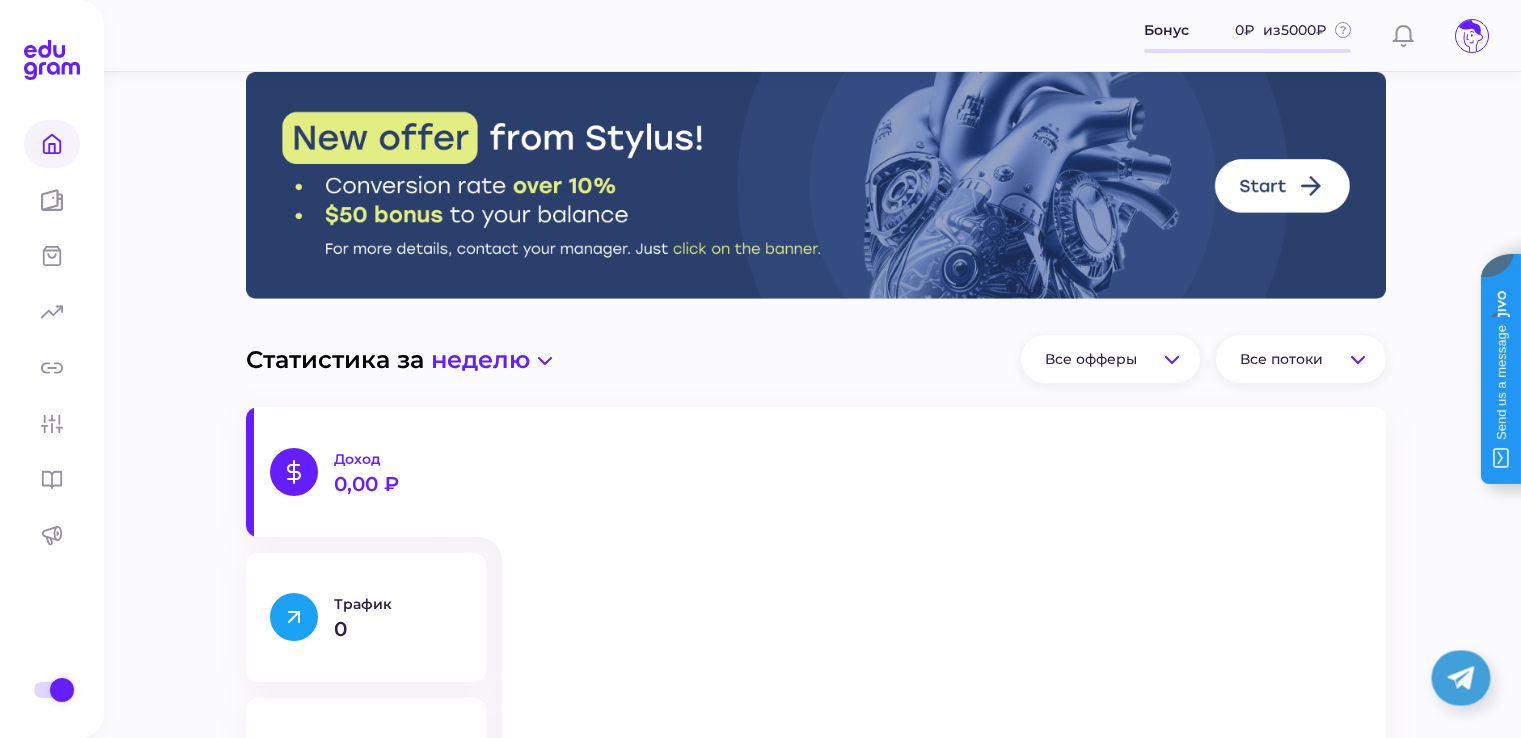 scroll, scrollTop: 0, scrollLeft: 0, axis: both 